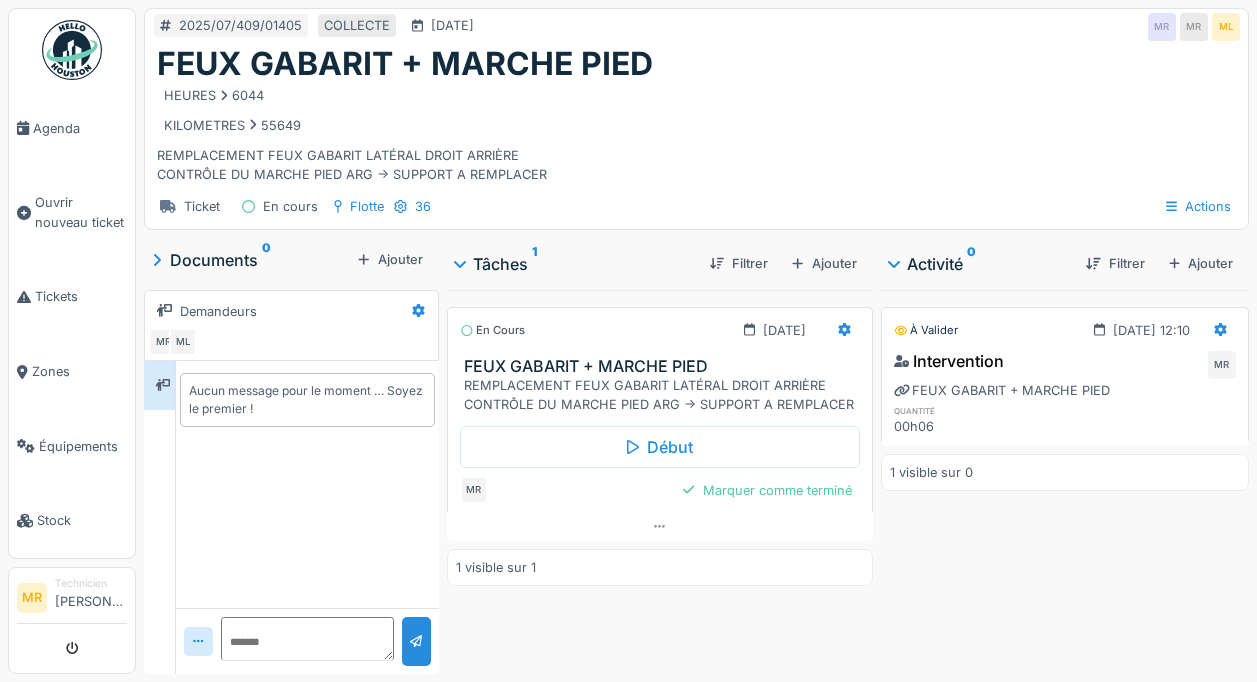 scroll, scrollTop: 0, scrollLeft: 0, axis: both 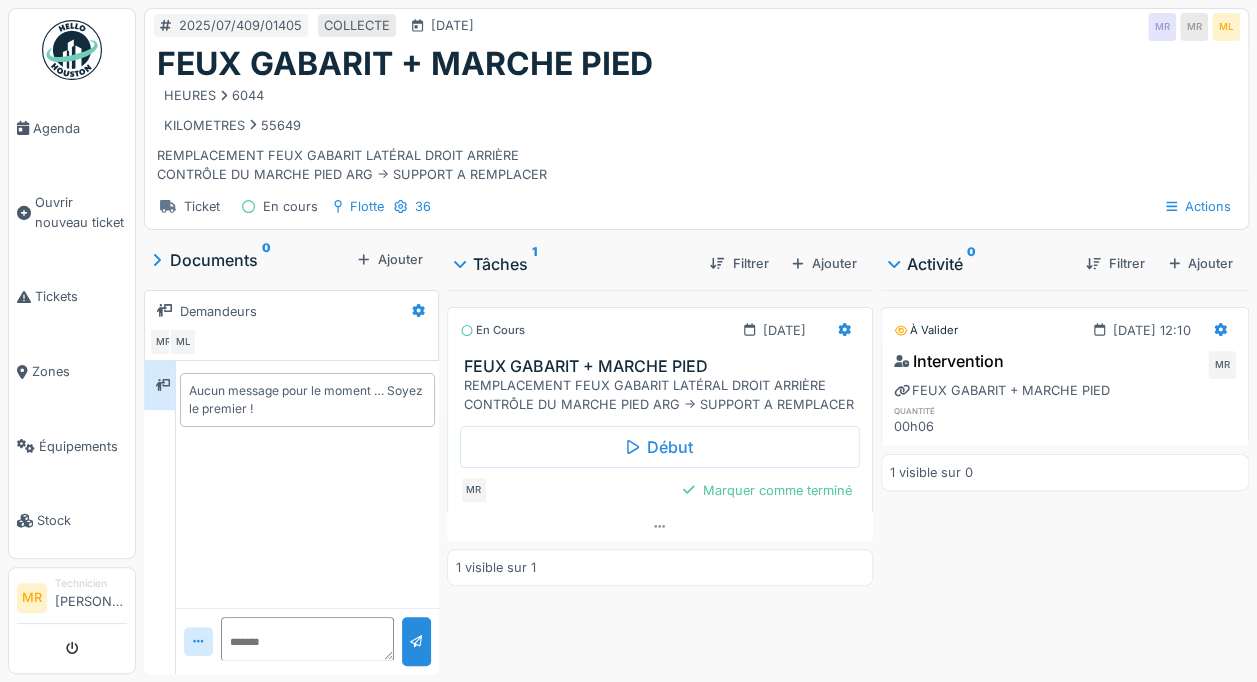 click at bounding box center [24, 297] 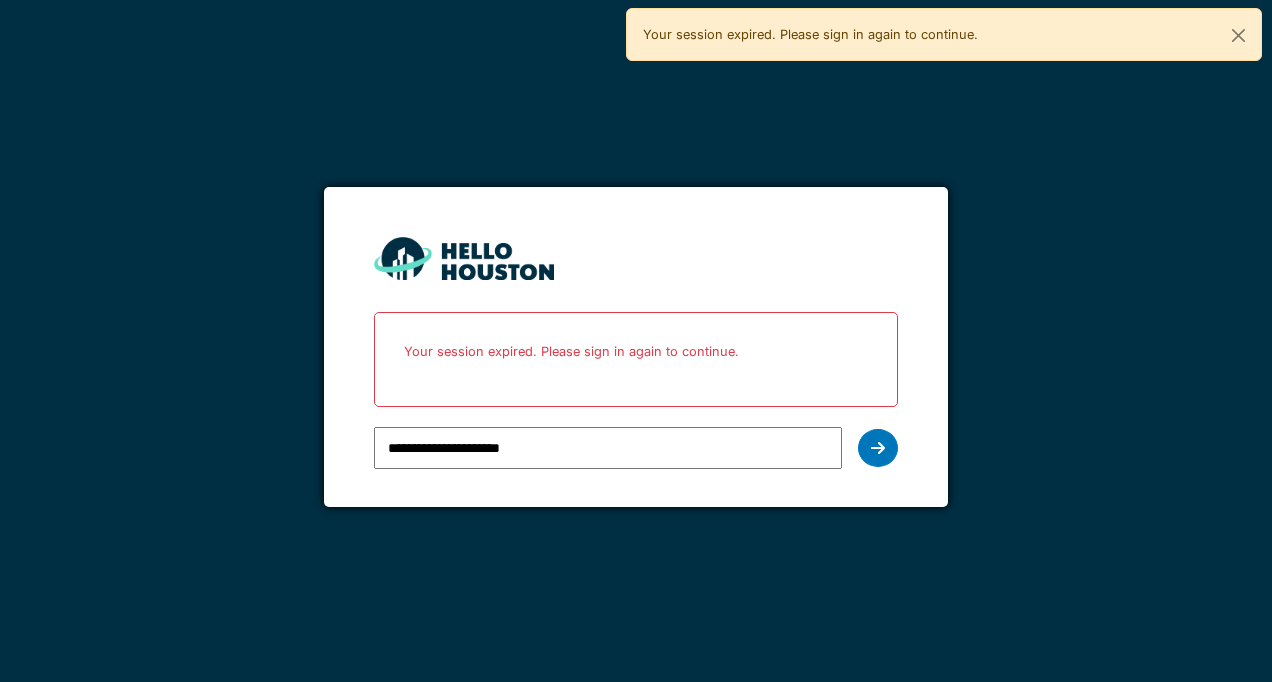 scroll, scrollTop: 0, scrollLeft: 0, axis: both 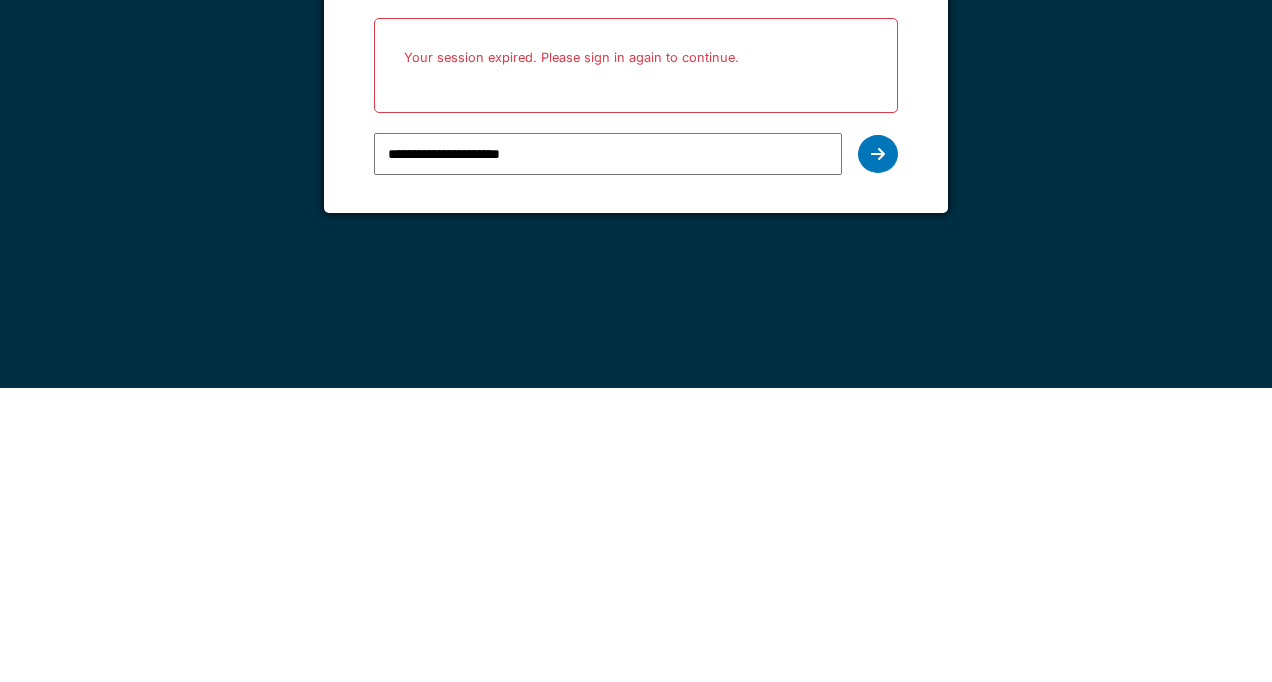 click on "**********" at bounding box center (607, 448) 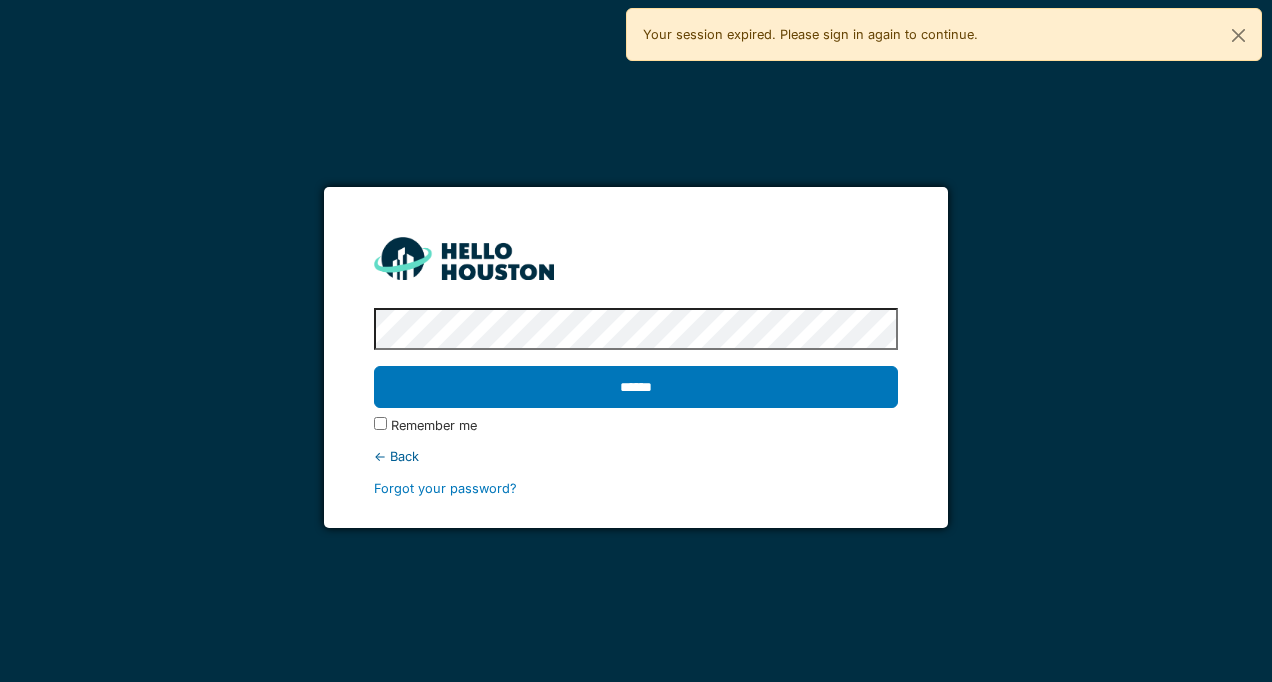 click on "Remember me" at bounding box center (434, 425) 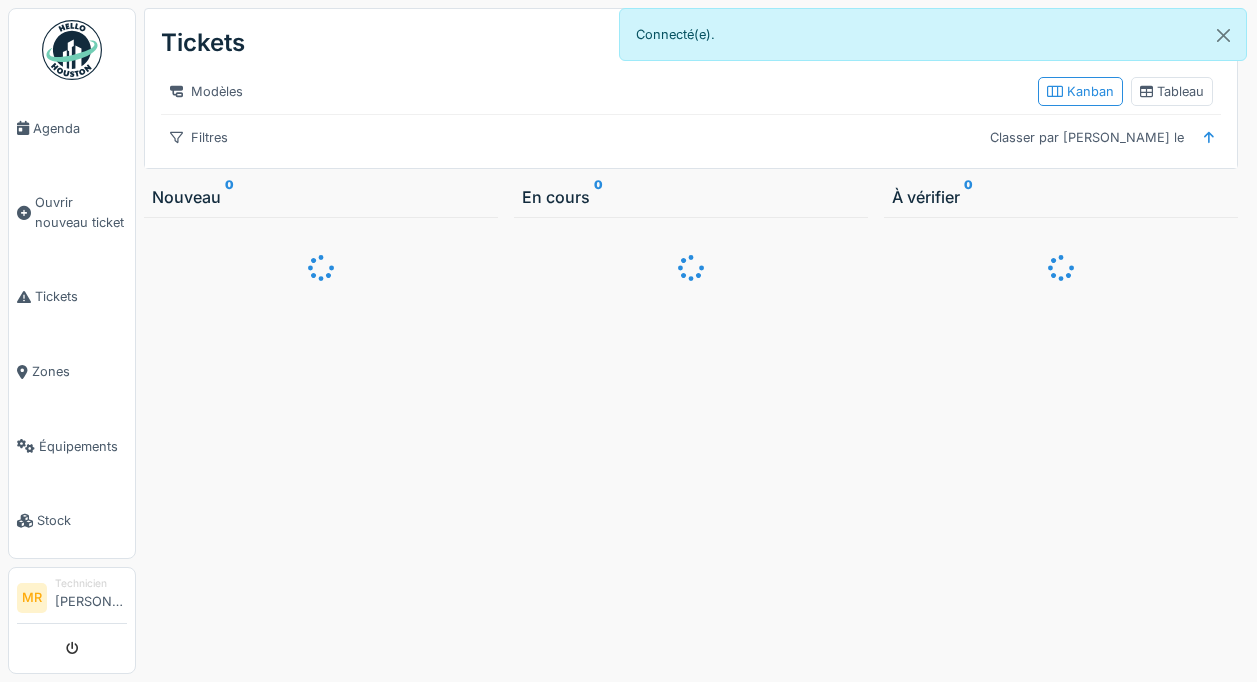 scroll, scrollTop: 0, scrollLeft: 0, axis: both 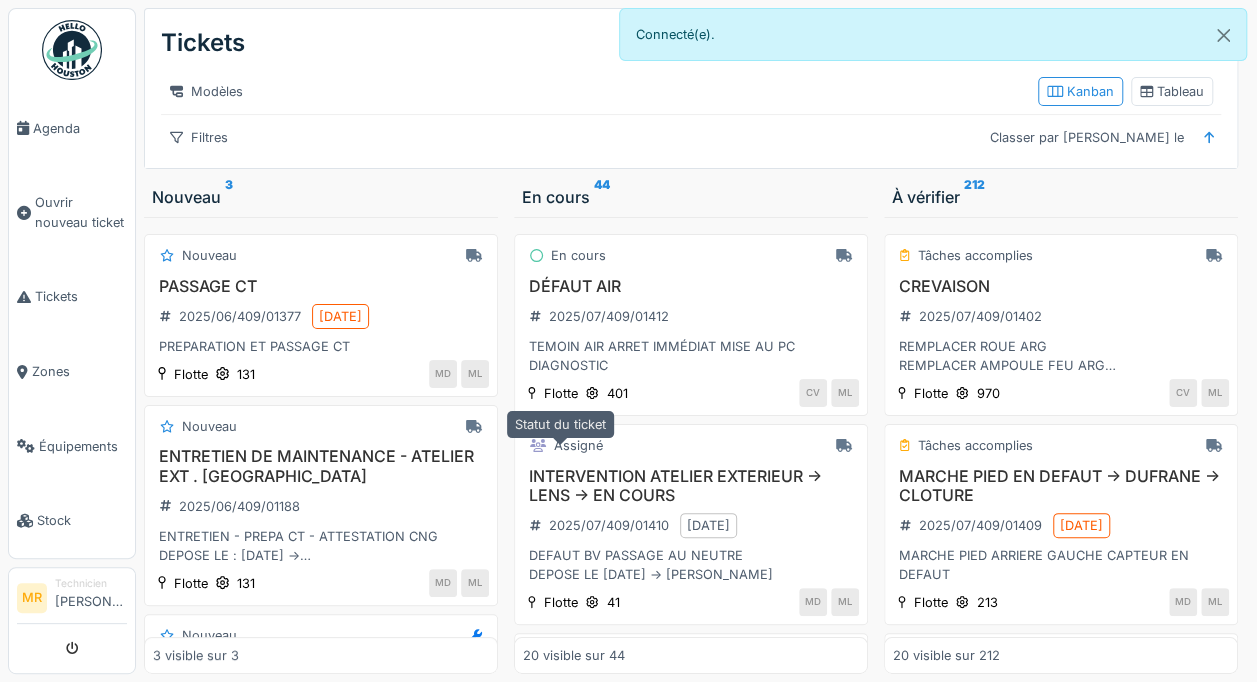 click on "2025/07/409/01410" at bounding box center [599, 525] 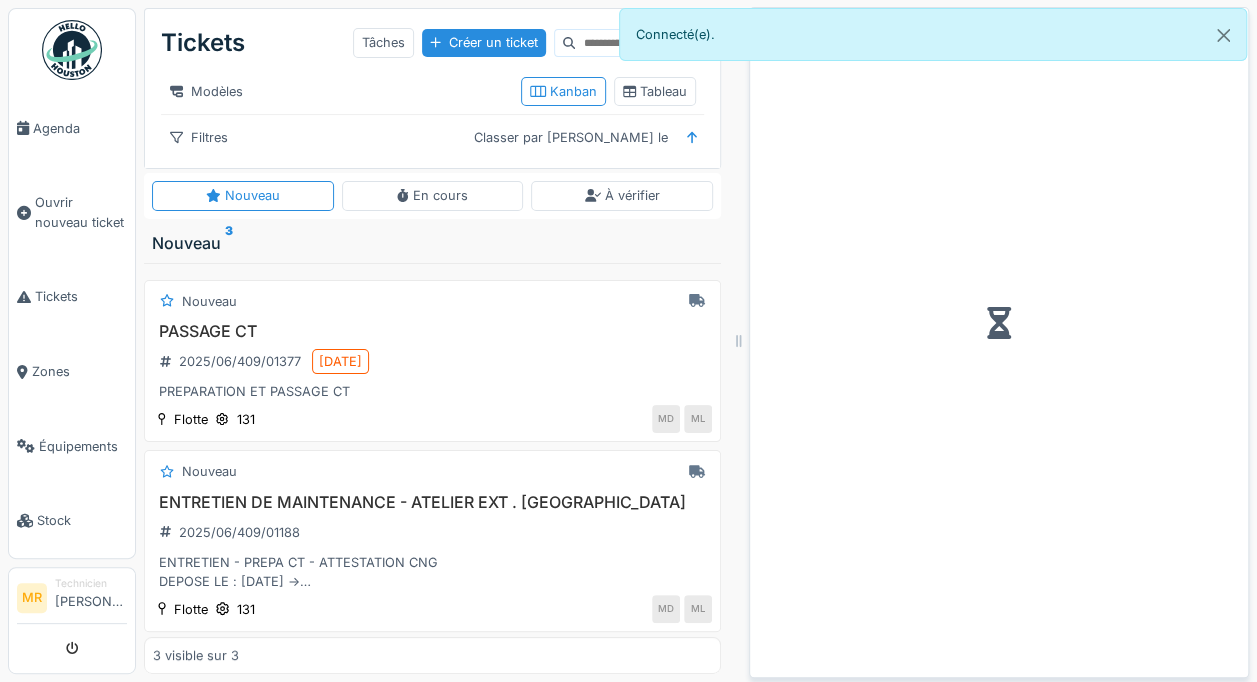 scroll, scrollTop: 40, scrollLeft: 0, axis: vertical 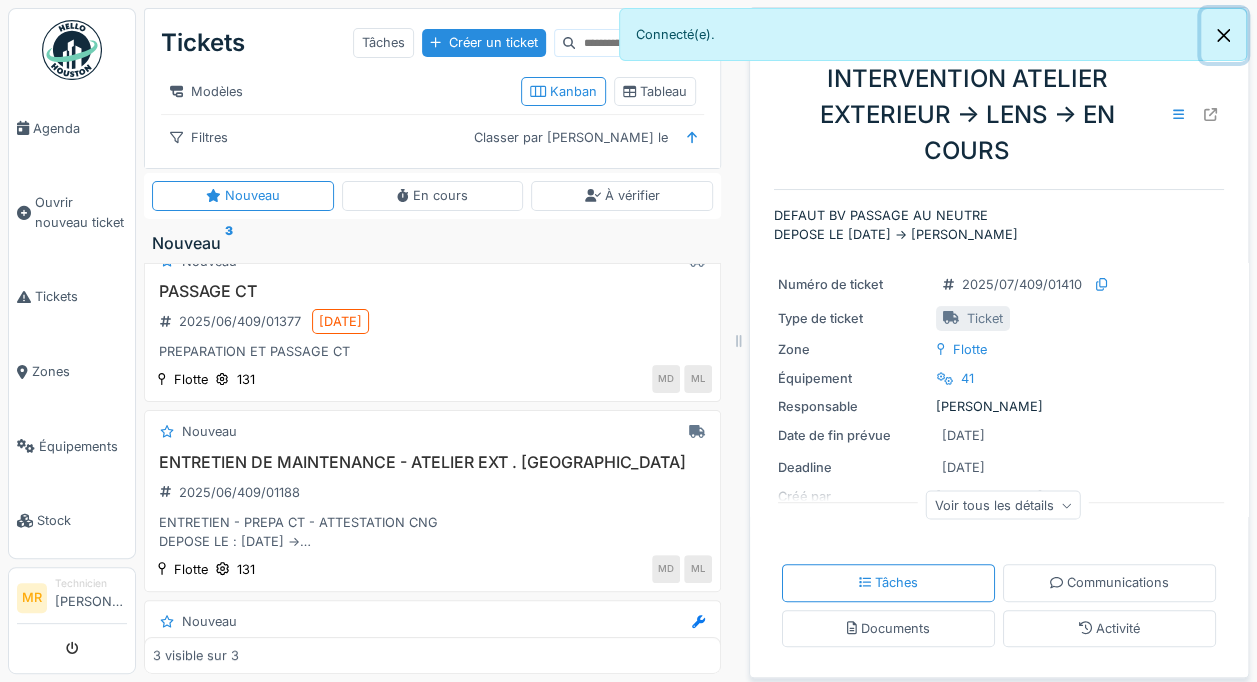 click at bounding box center (1223, 35) 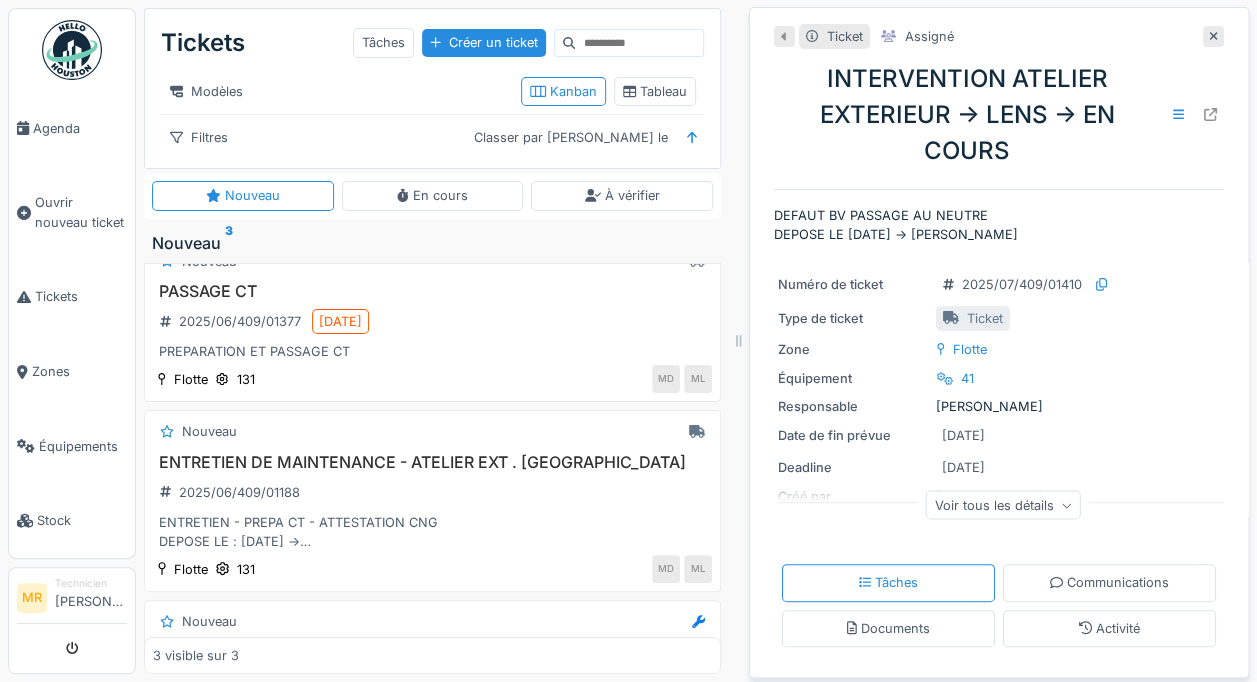click at bounding box center (1213, 36) 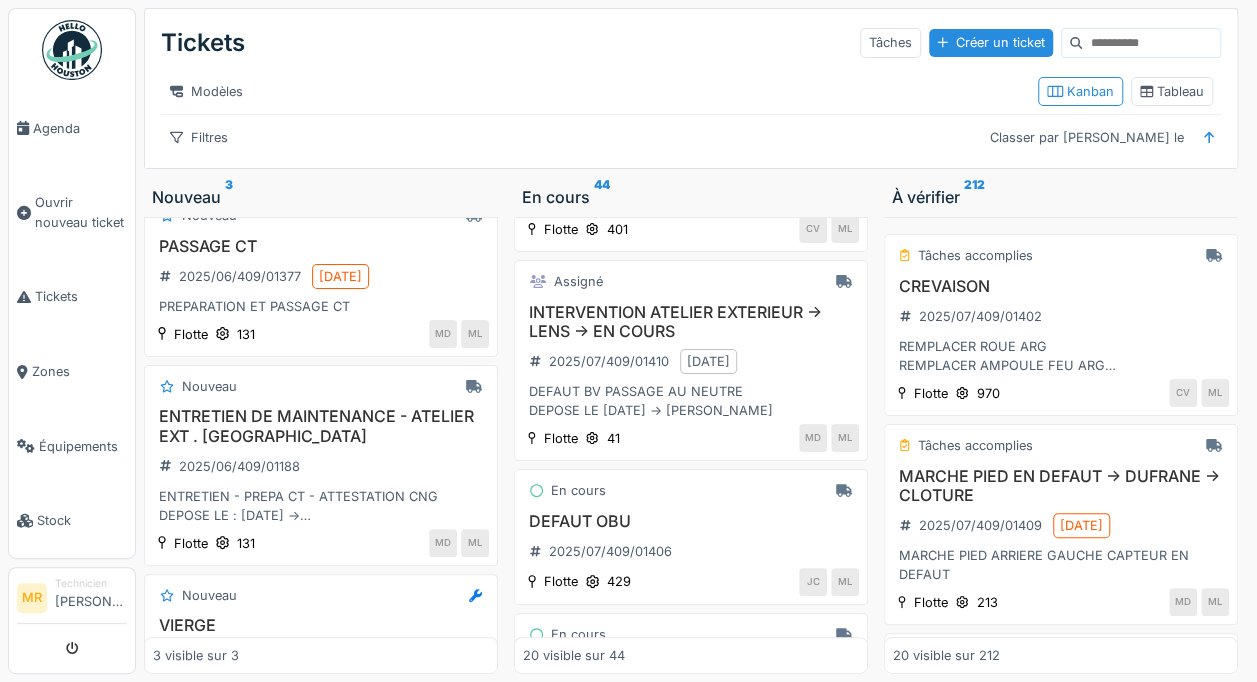 click on "En cours DEFAUT OBU 2025/07/409/01406 Flotte 429 JC ML" at bounding box center (691, 537) 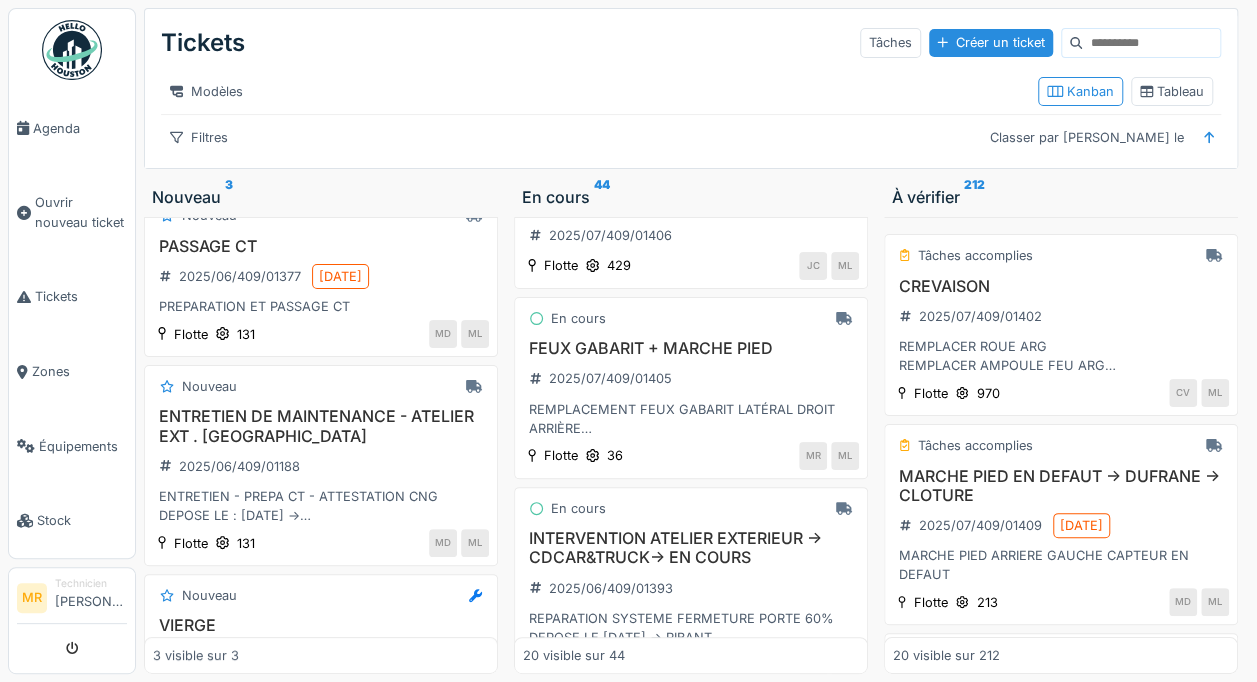 scroll, scrollTop: 506, scrollLeft: 0, axis: vertical 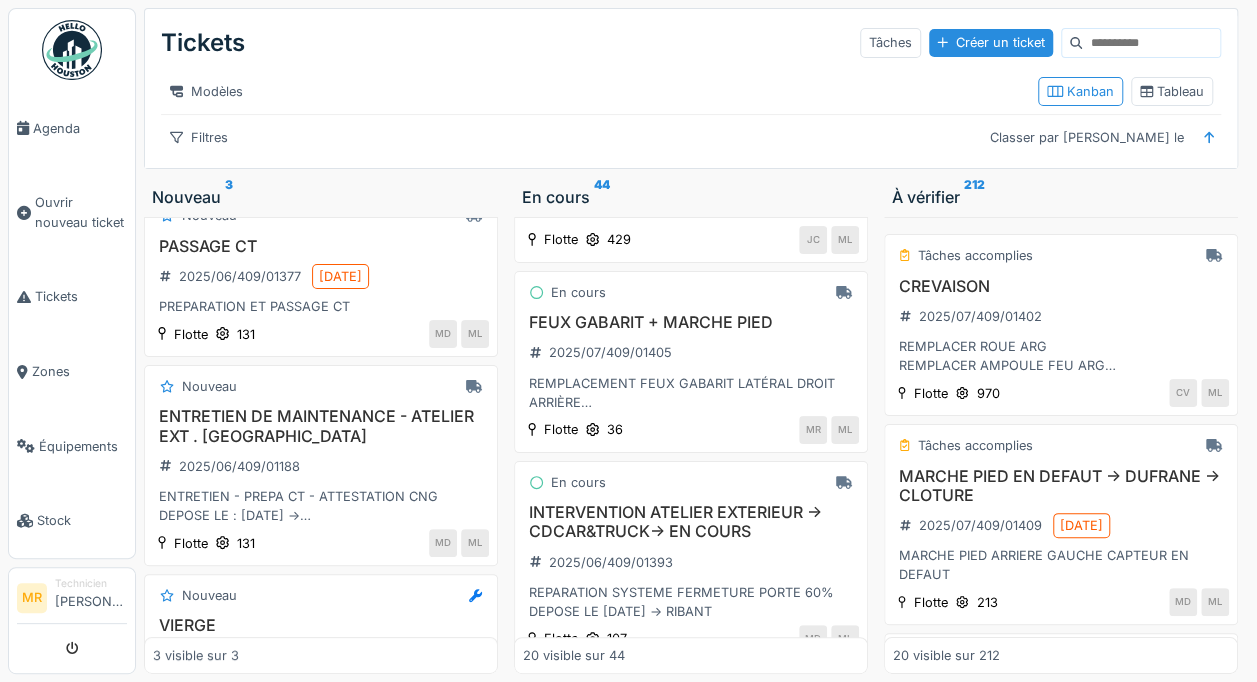 click on "REPARATION SYSTEME FERMETURE PORTE 60%
DEPOSE LE 30/06/25 -> RIBANT" at bounding box center [691, 602] 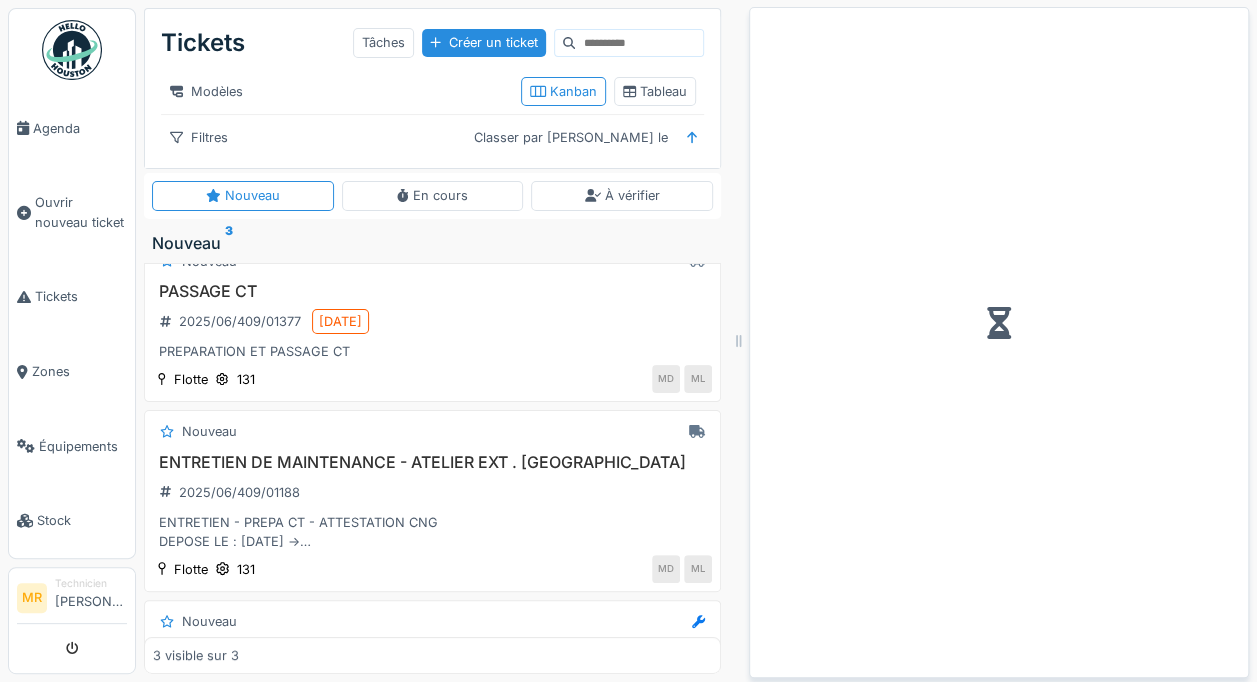 scroll, scrollTop: 15, scrollLeft: 0, axis: vertical 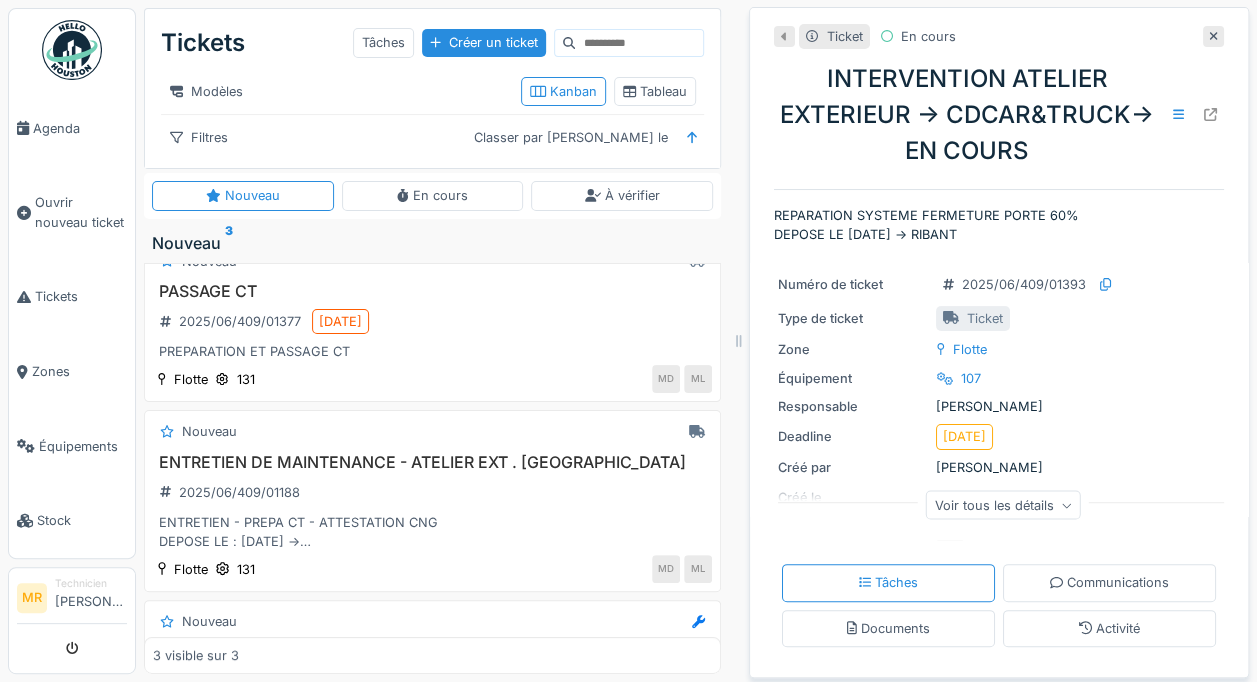 click 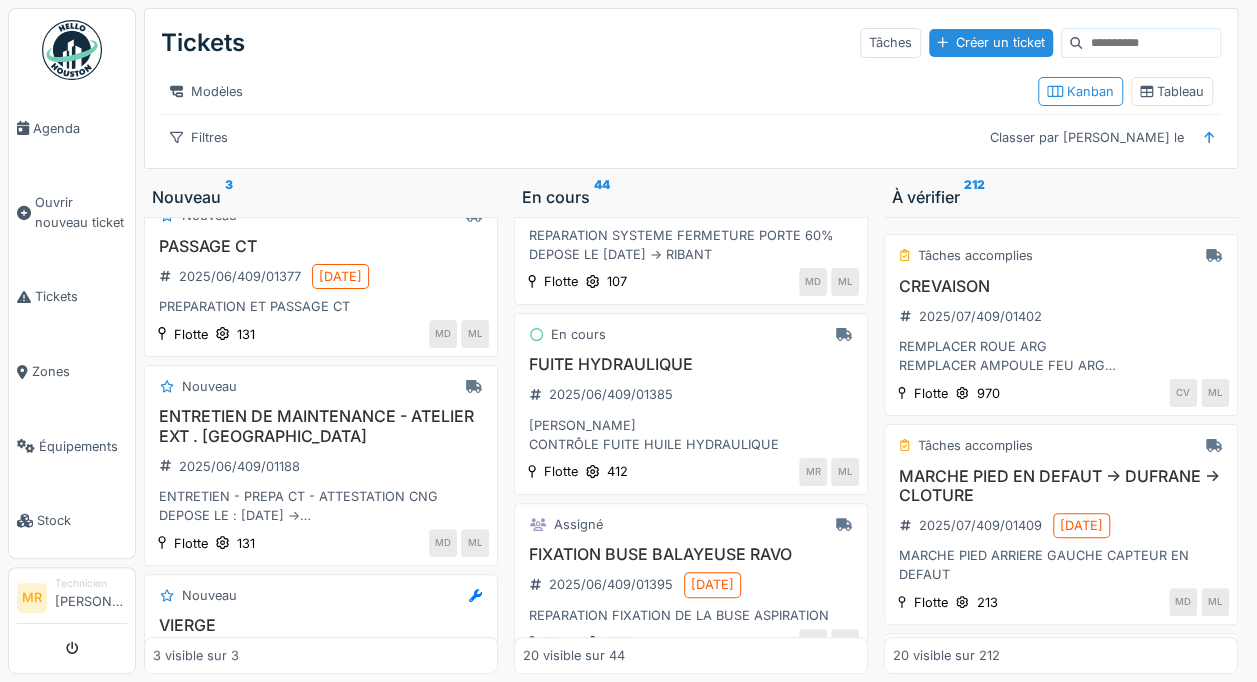scroll, scrollTop: 876, scrollLeft: 0, axis: vertical 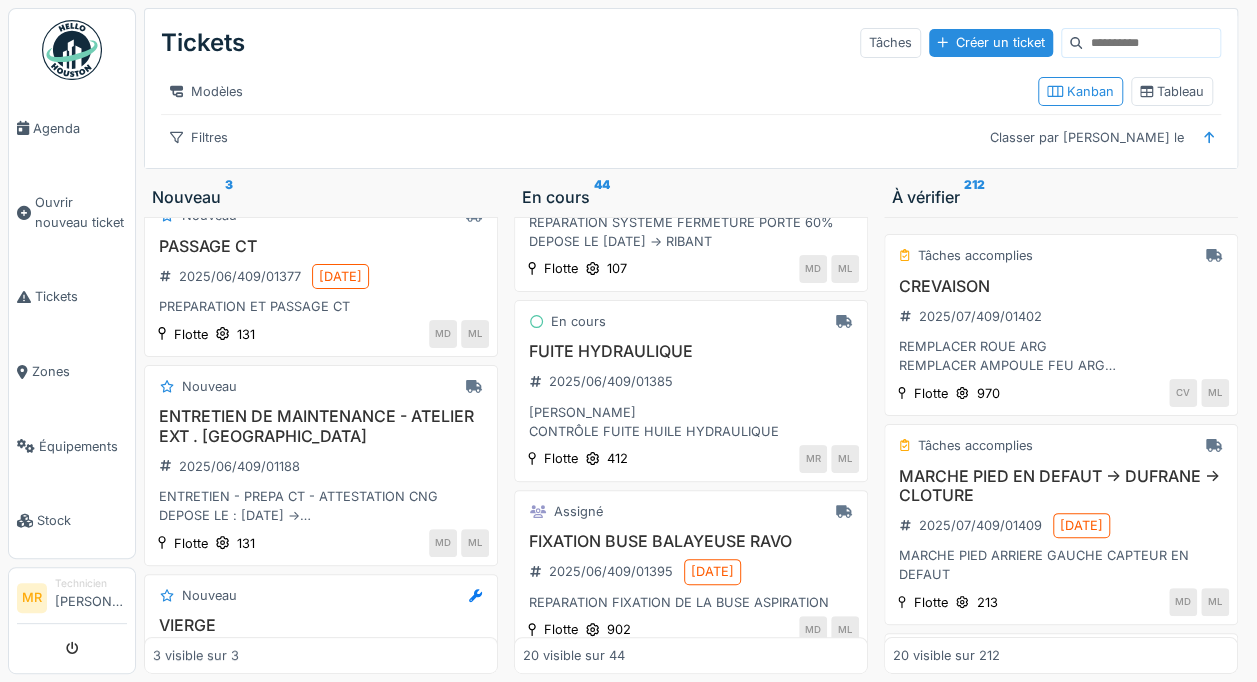 click on "RIBANT CÉDRIC
CONTRÔLE FUITE HUILE HYDRAULIQUE" at bounding box center (691, 422) 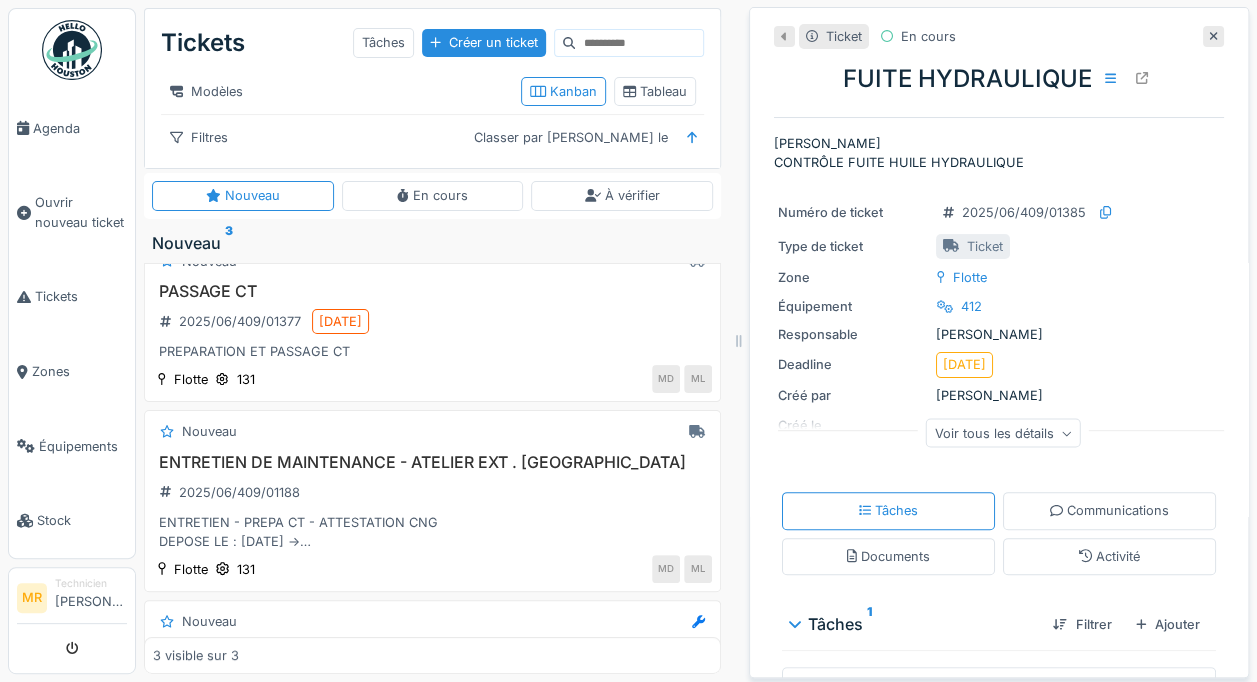 click at bounding box center [1110, 78] 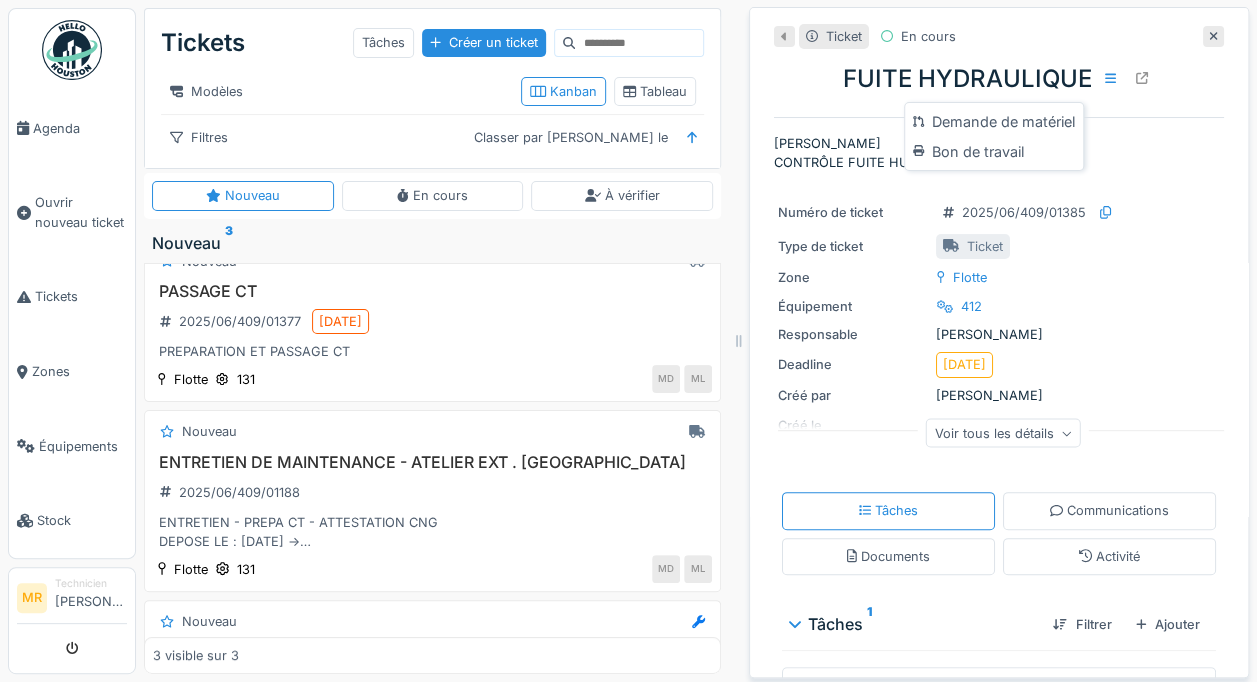 click 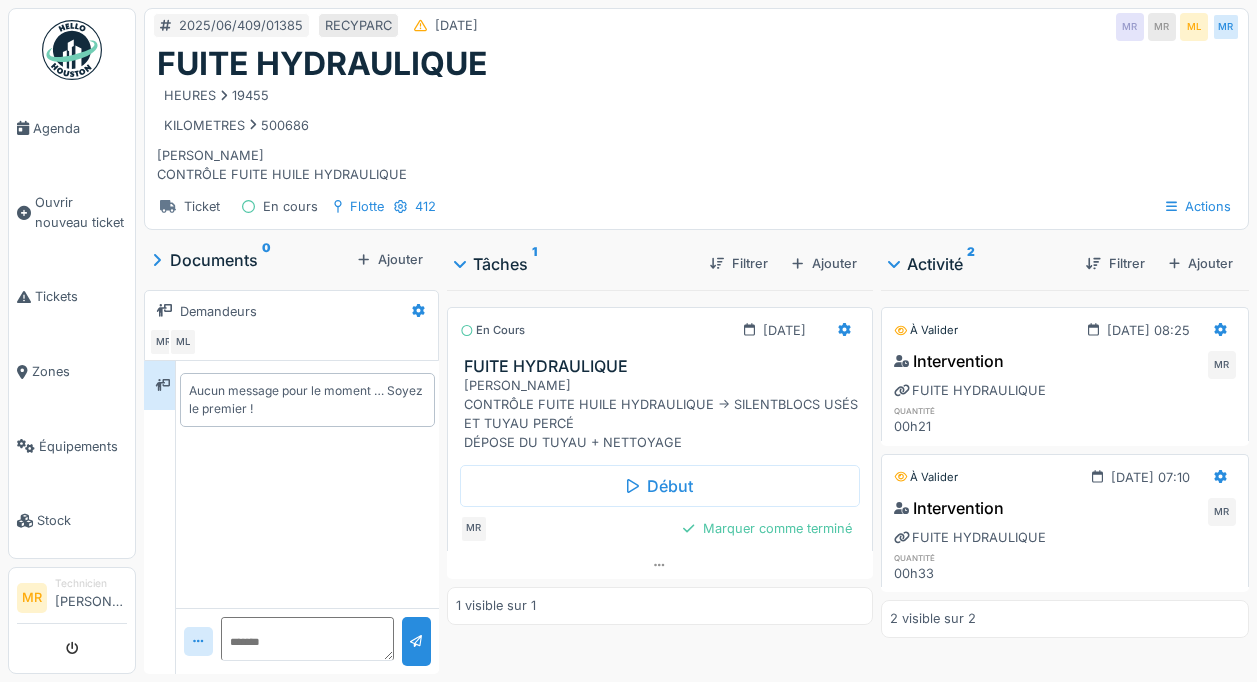 scroll, scrollTop: 0, scrollLeft: 0, axis: both 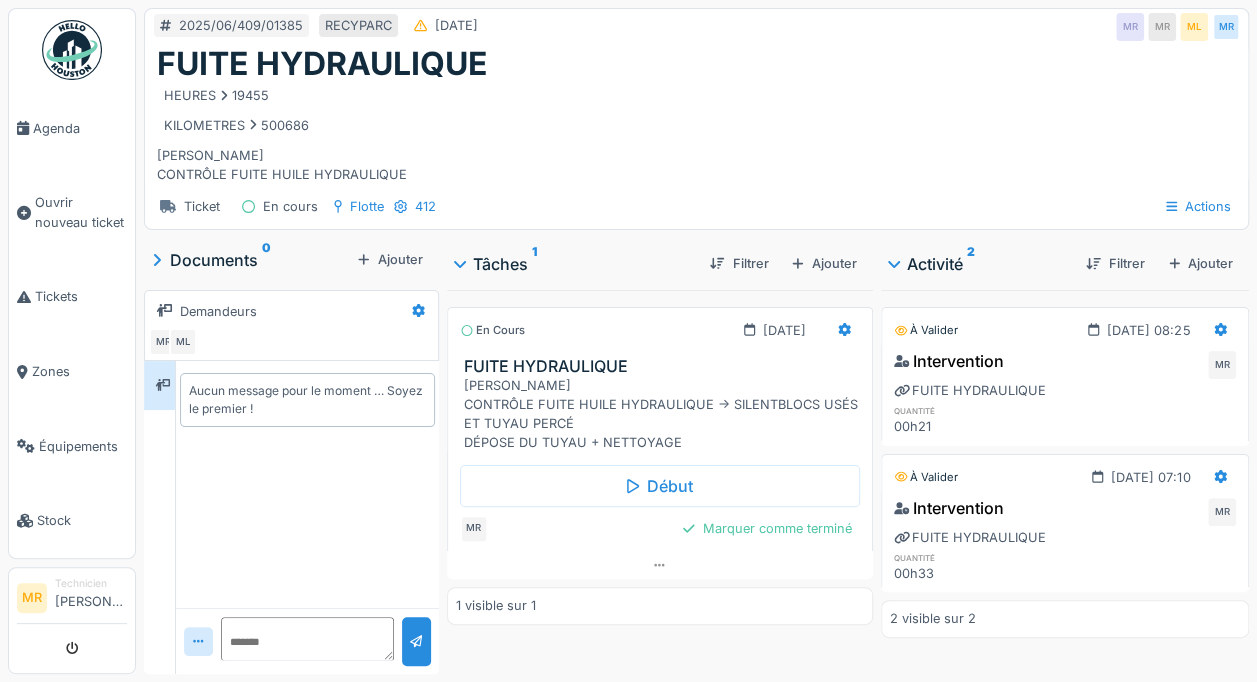 click on "Début" at bounding box center [660, 486] 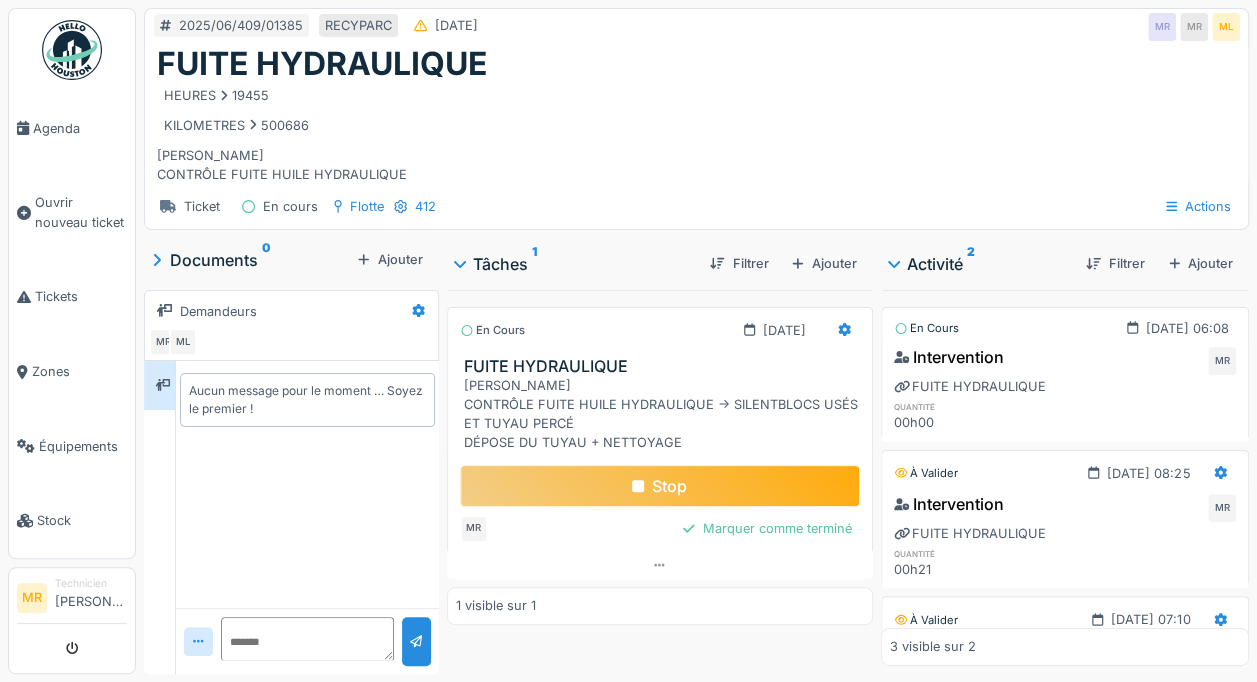 click on "Stop" at bounding box center [660, 486] 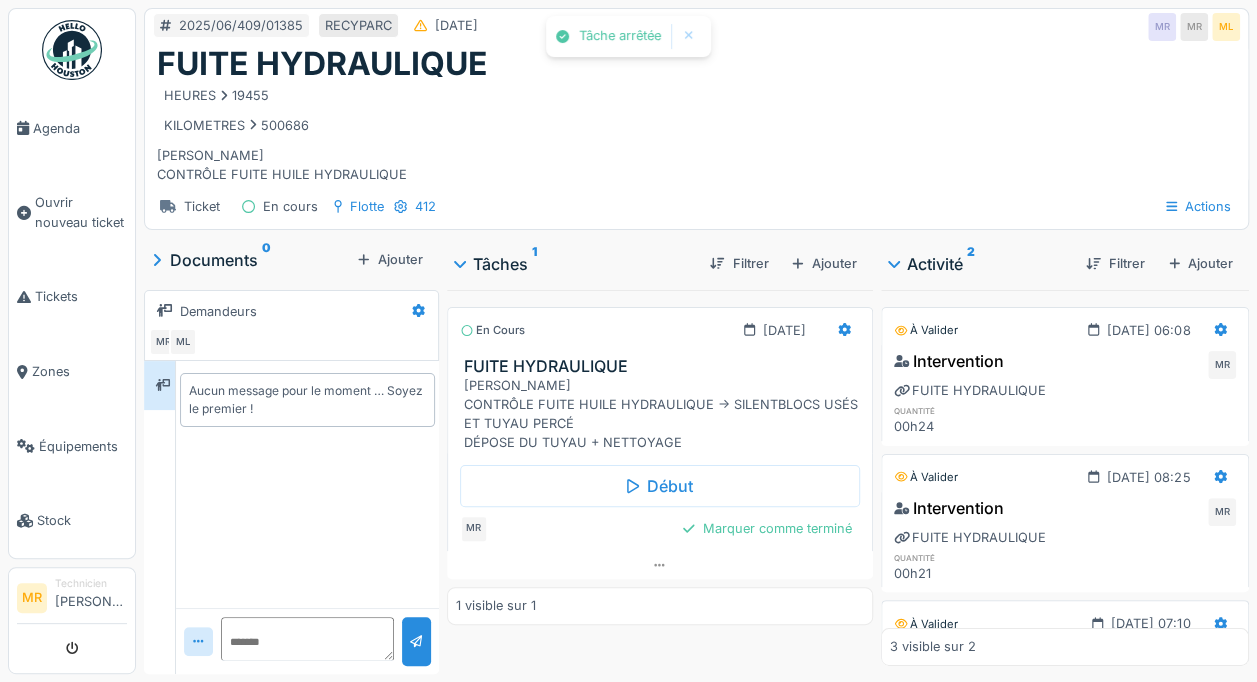 click on "Tickets" at bounding box center [81, 296] 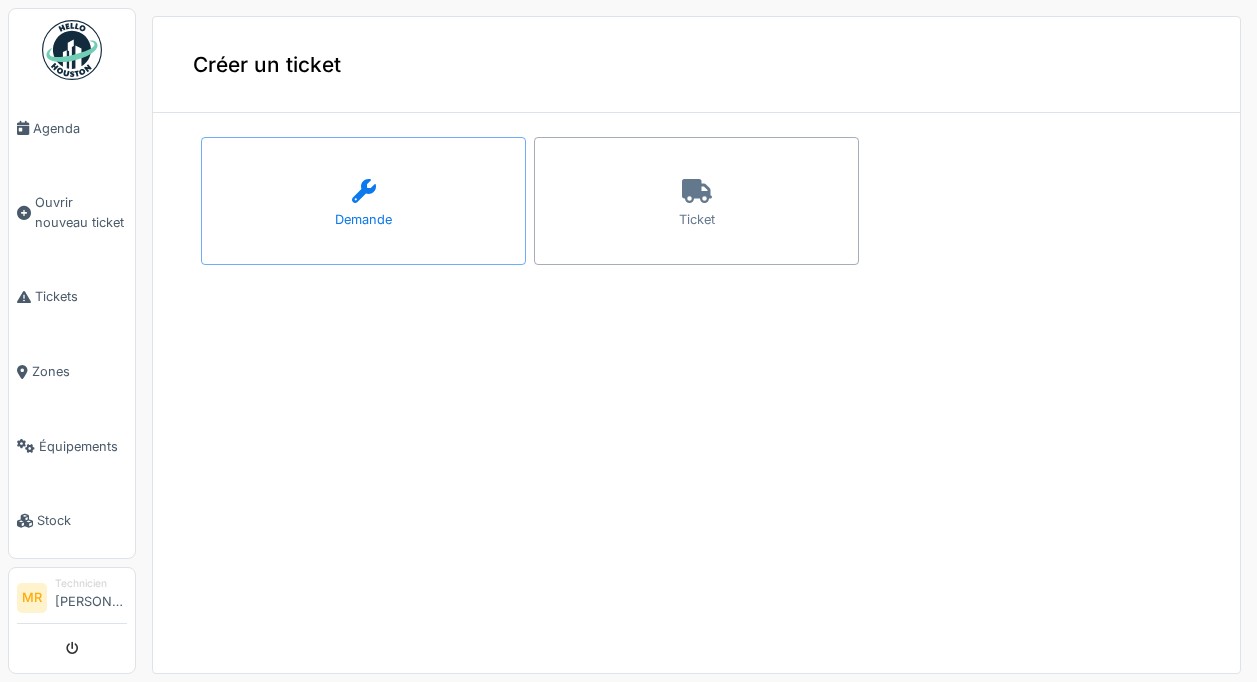 scroll, scrollTop: 0, scrollLeft: 0, axis: both 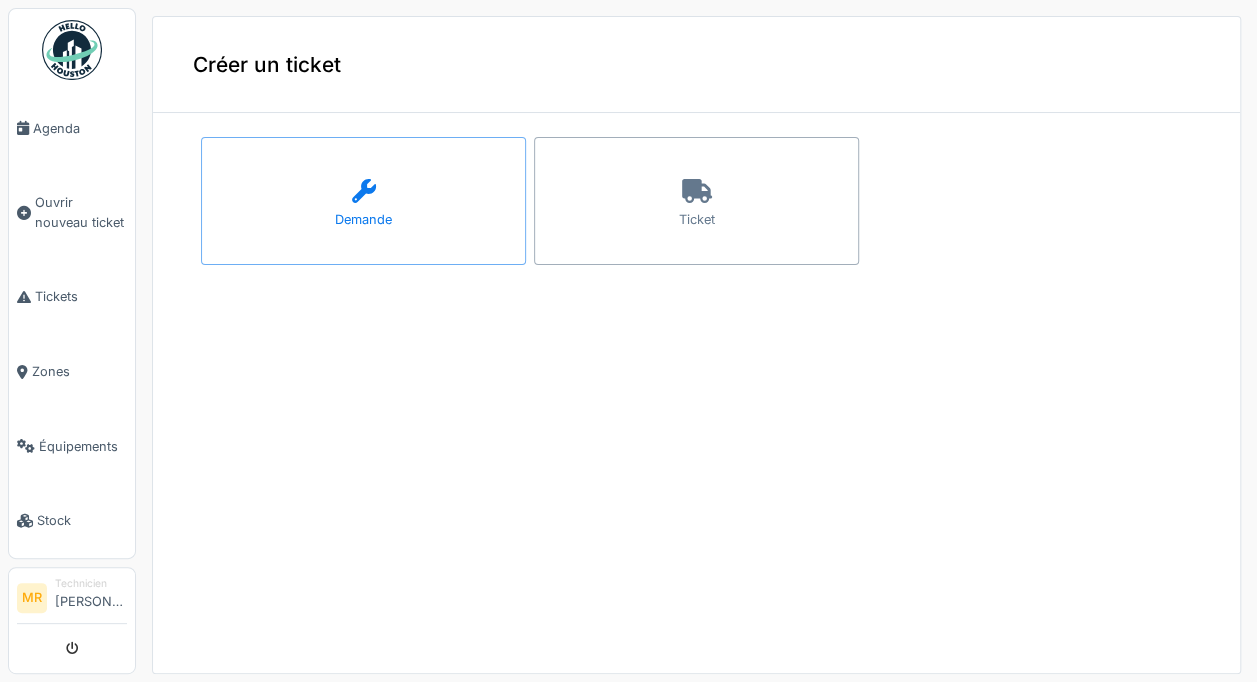 click 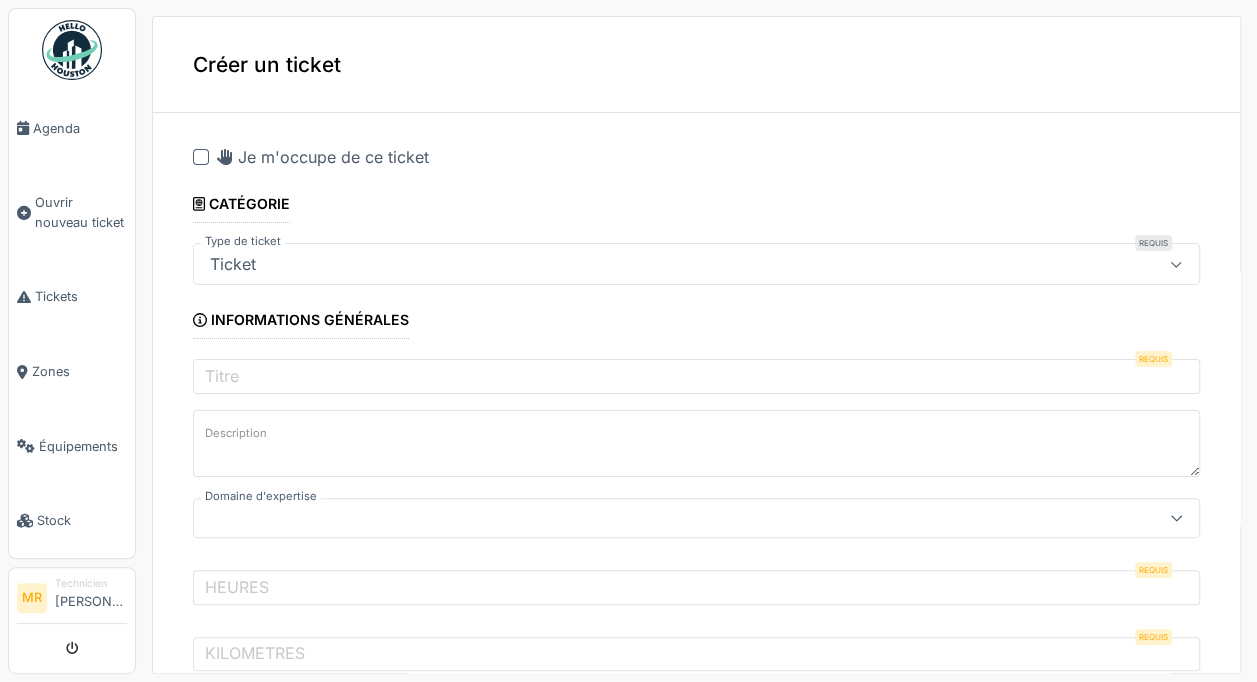 click on "**********" at bounding box center (696, 345) 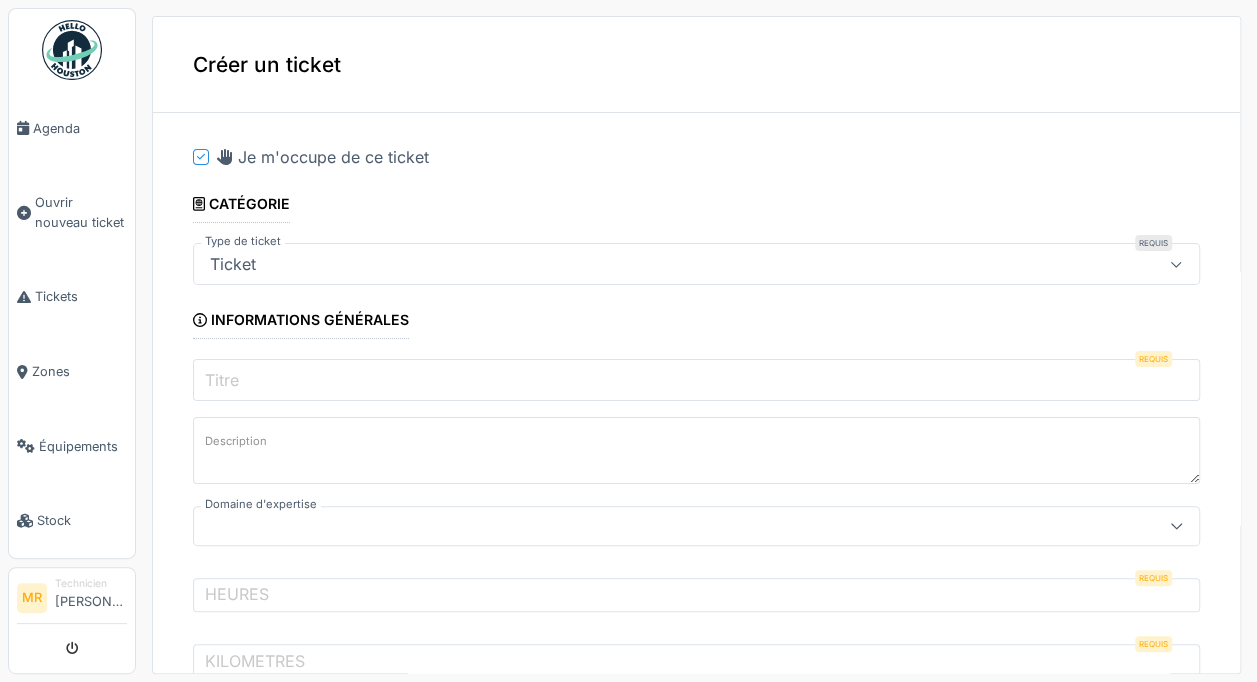 click on "Titre" at bounding box center [696, 380] 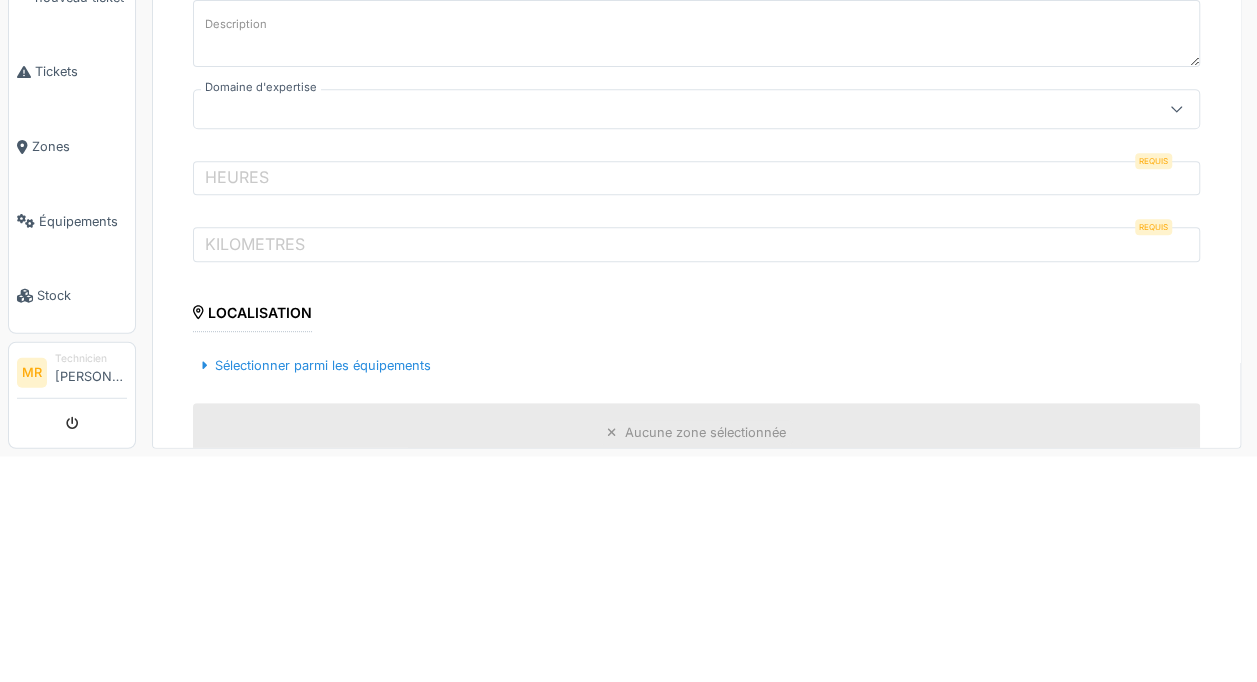 scroll, scrollTop: 194, scrollLeft: 0, axis: vertical 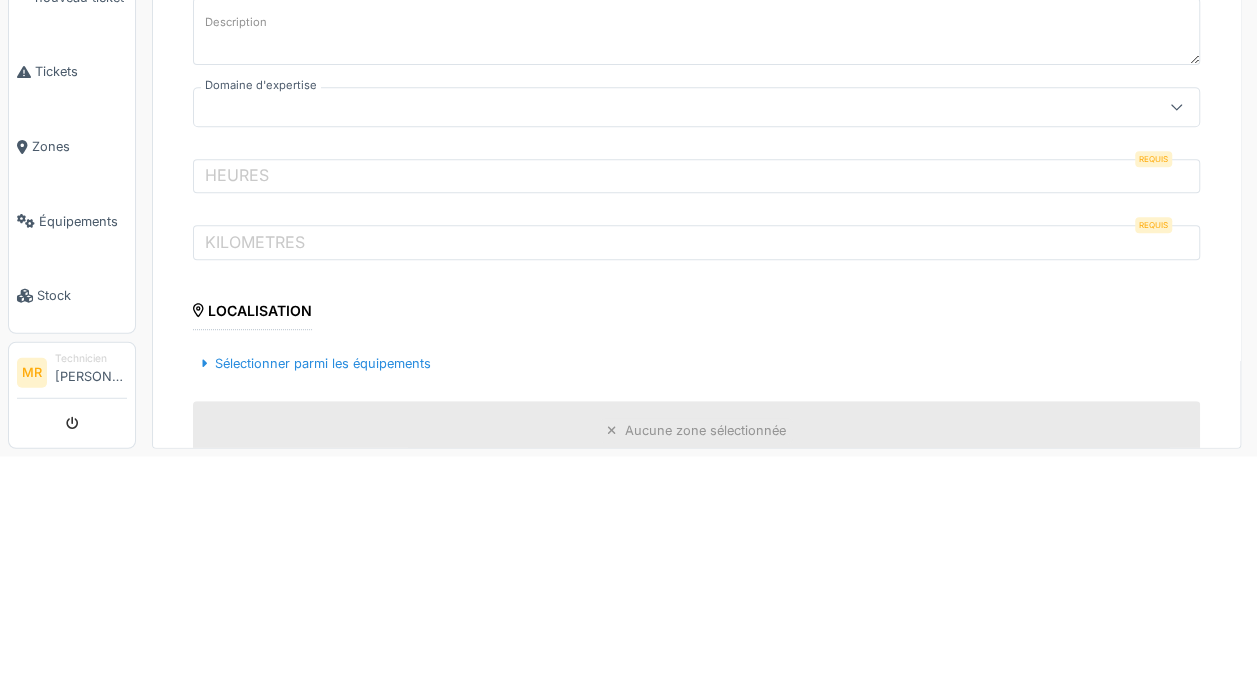 type on "**********" 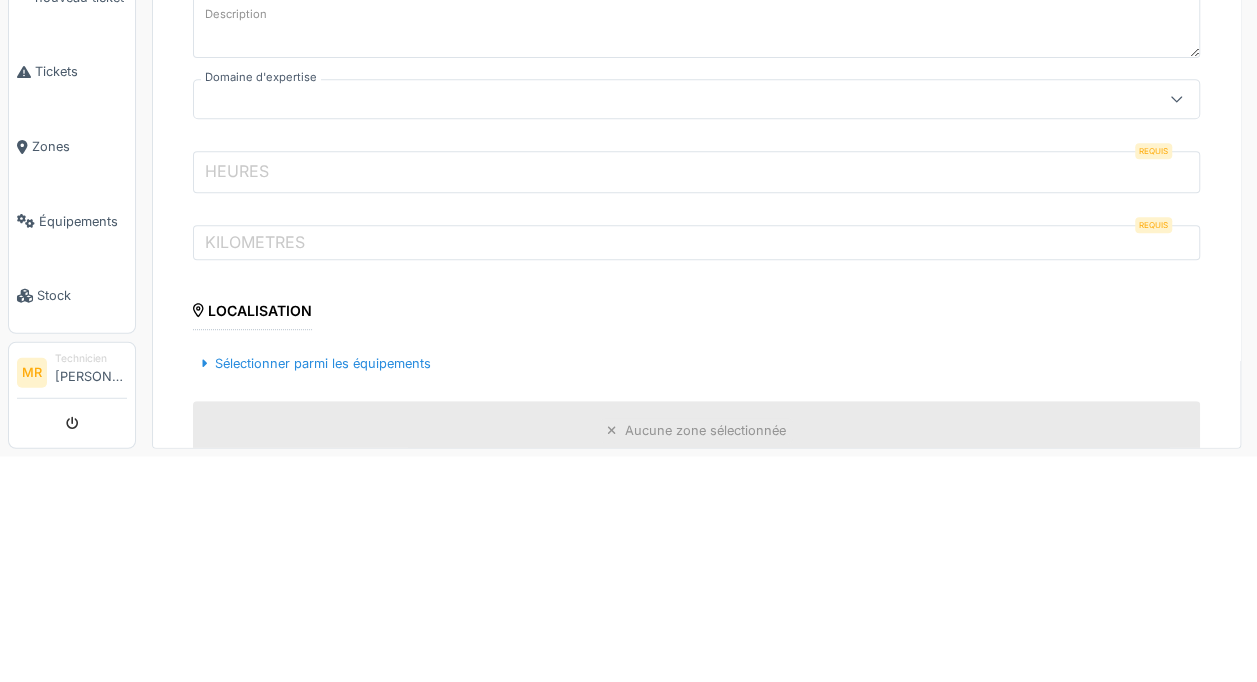 click on "HEURES" at bounding box center (696, 397) 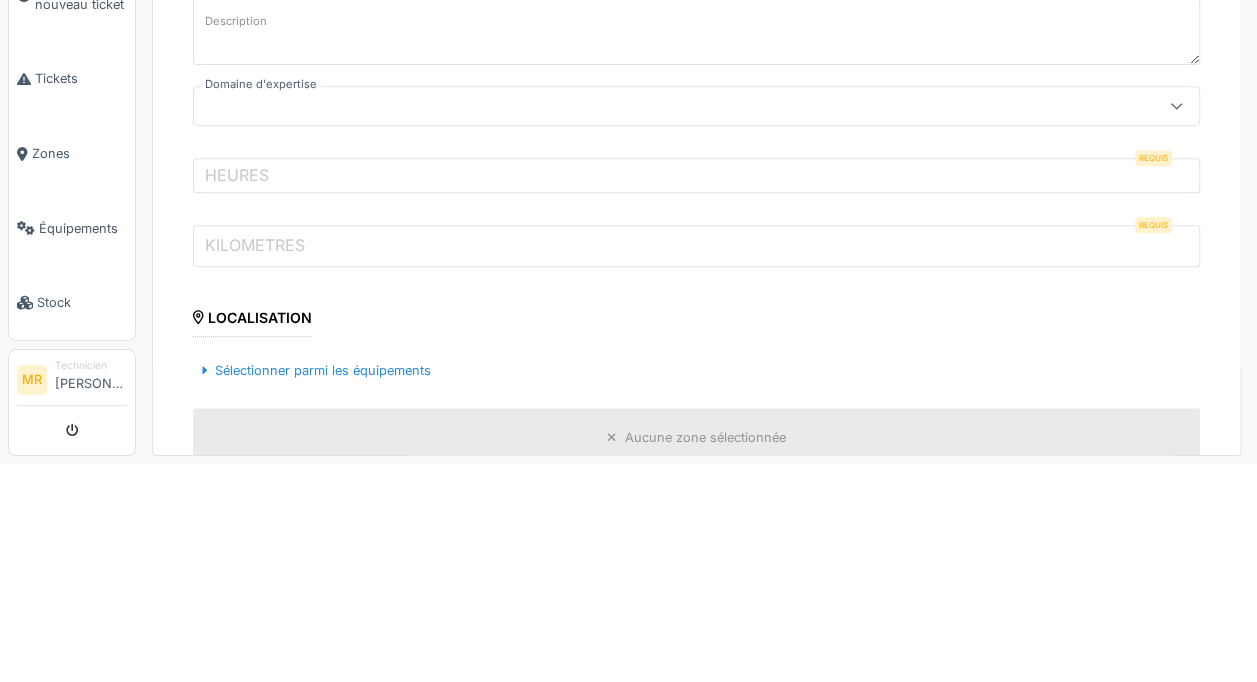 click on "KILOMETRES" at bounding box center [696, 464] 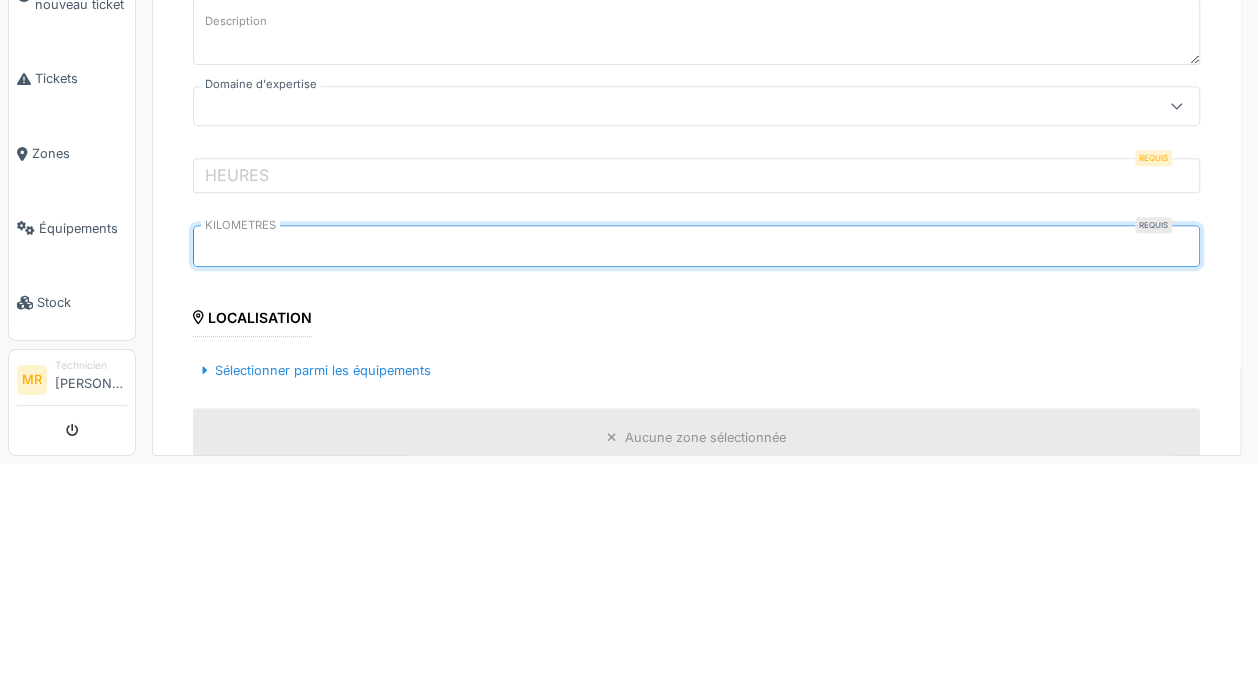 type on "******" 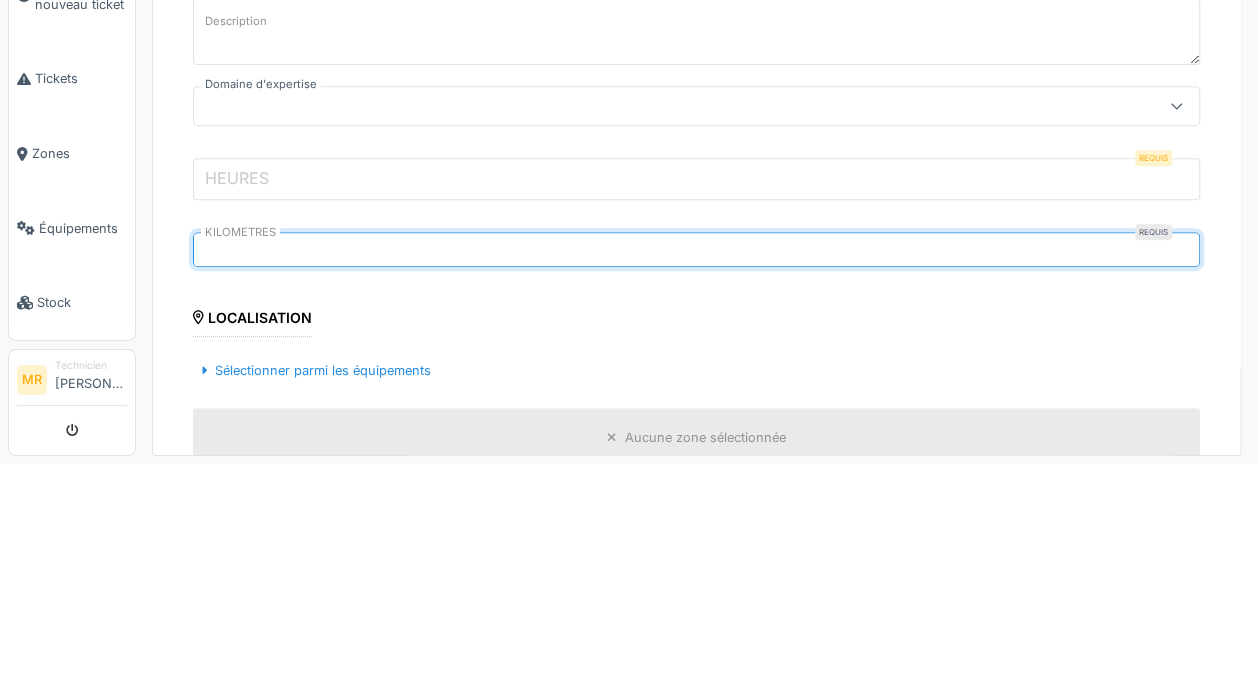 click on "HEURES" at bounding box center (696, 397) 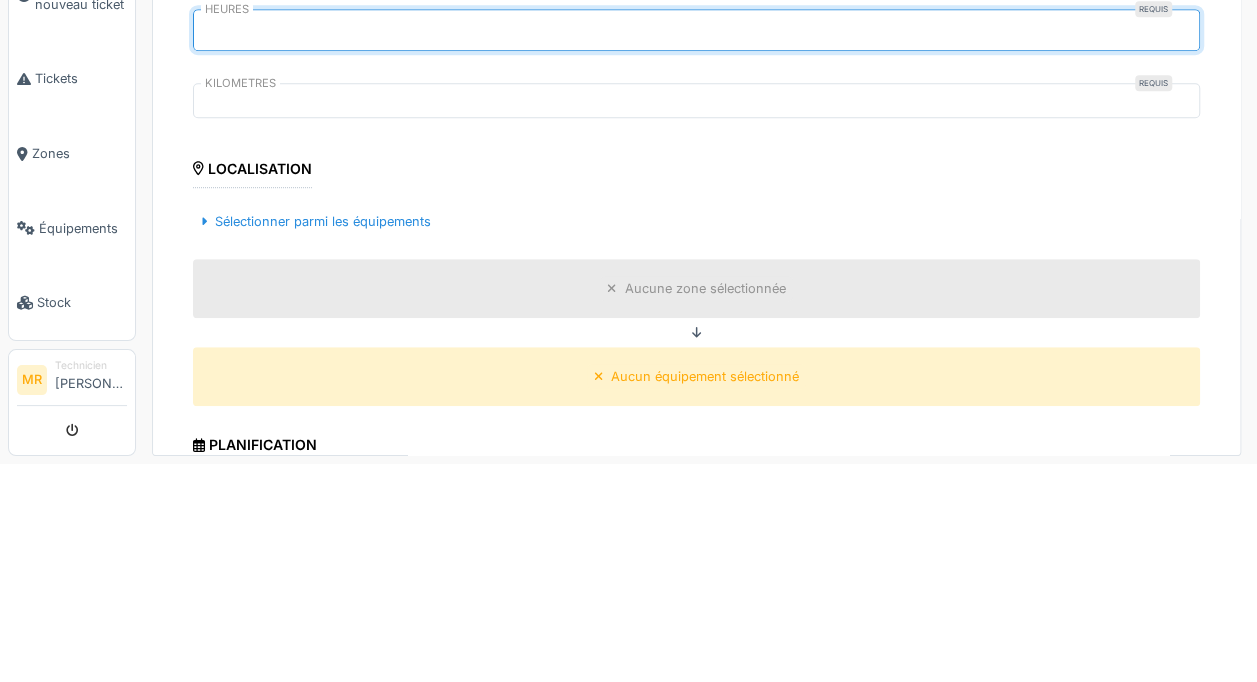 scroll, scrollTop: 382, scrollLeft: 0, axis: vertical 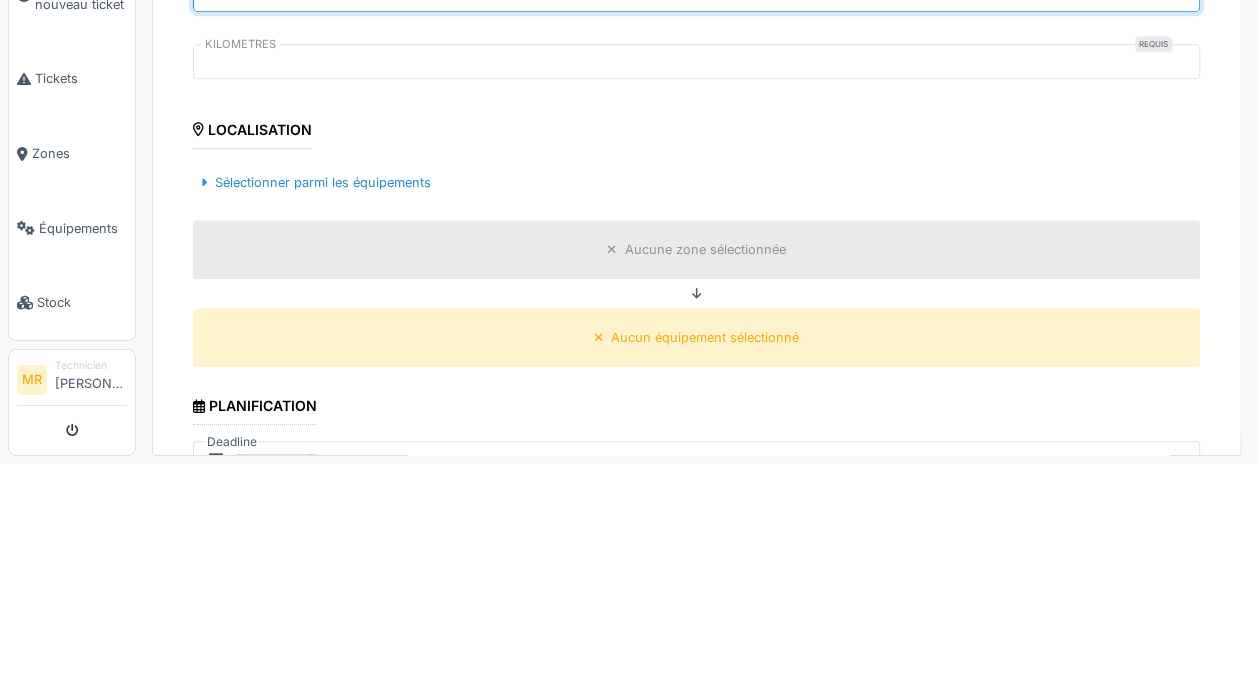 type on "*****" 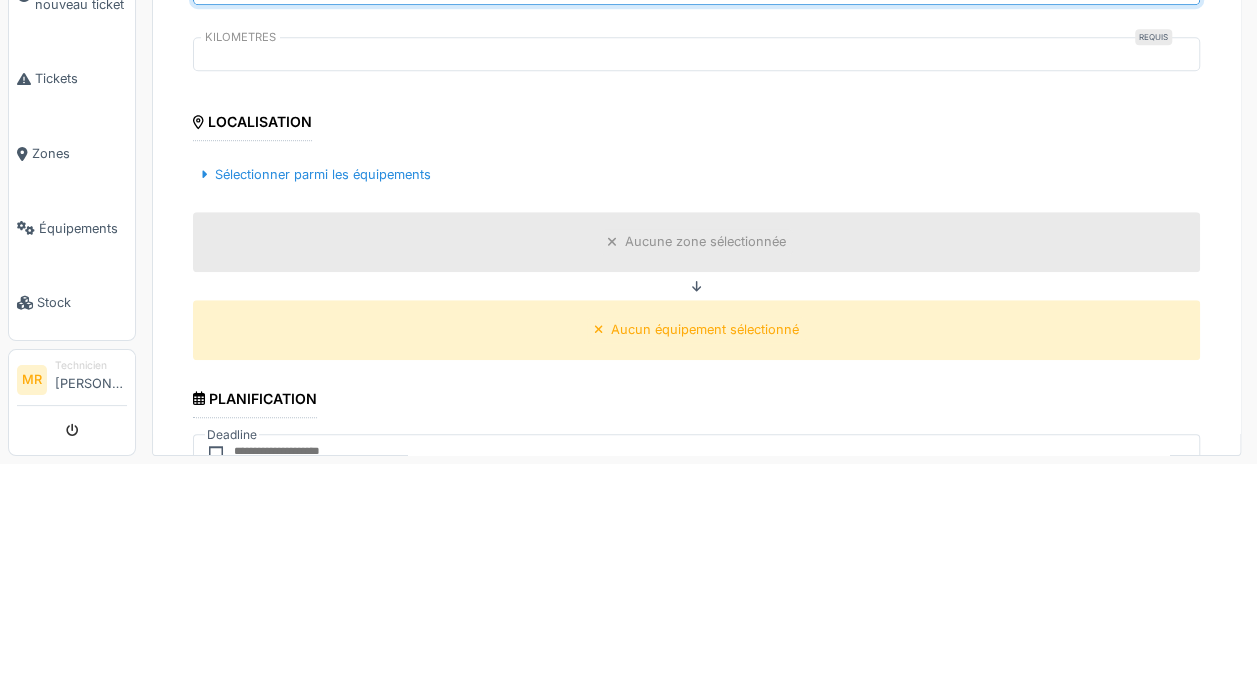 click on "Sélectionner parmi les équipements" at bounding box center [316, 392] 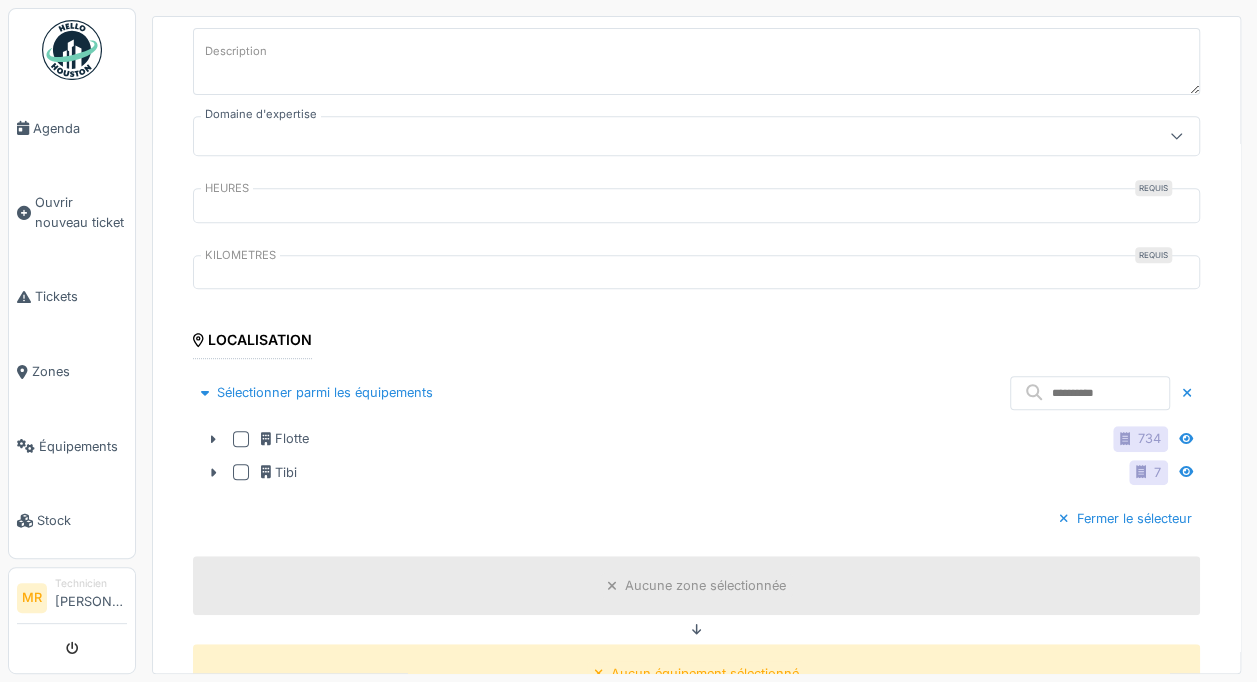 click at bounding box center [213, 439] 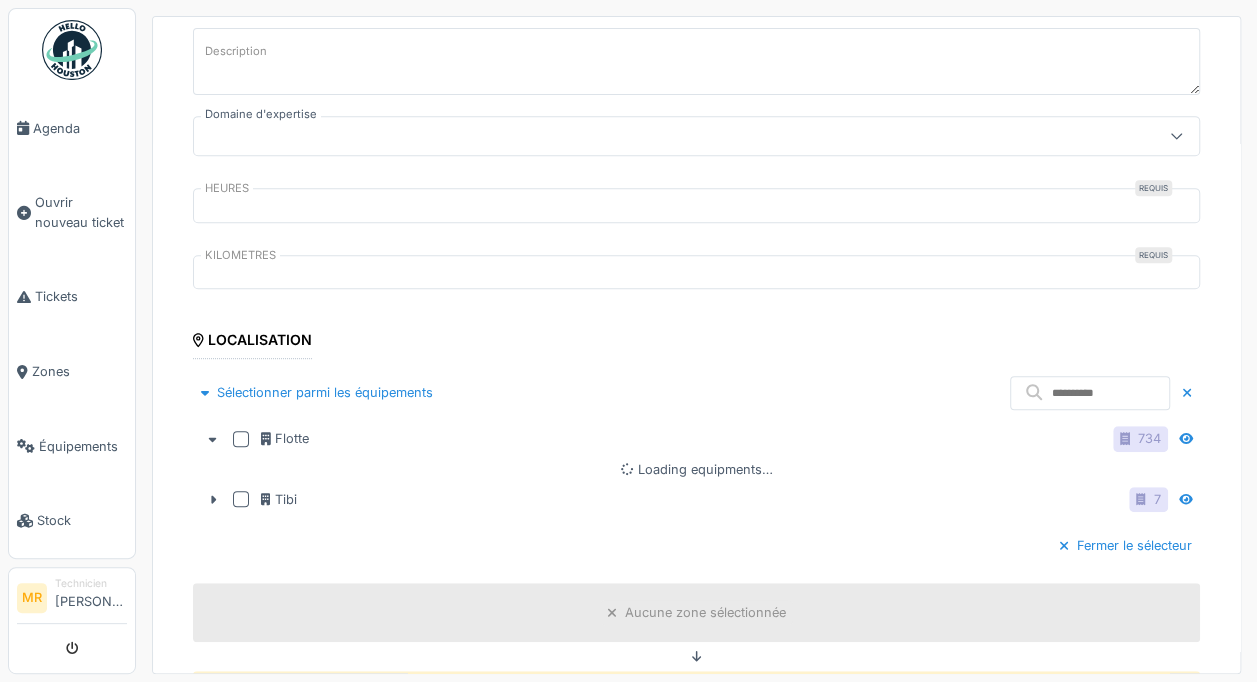 click at bounding box center (241, 439) 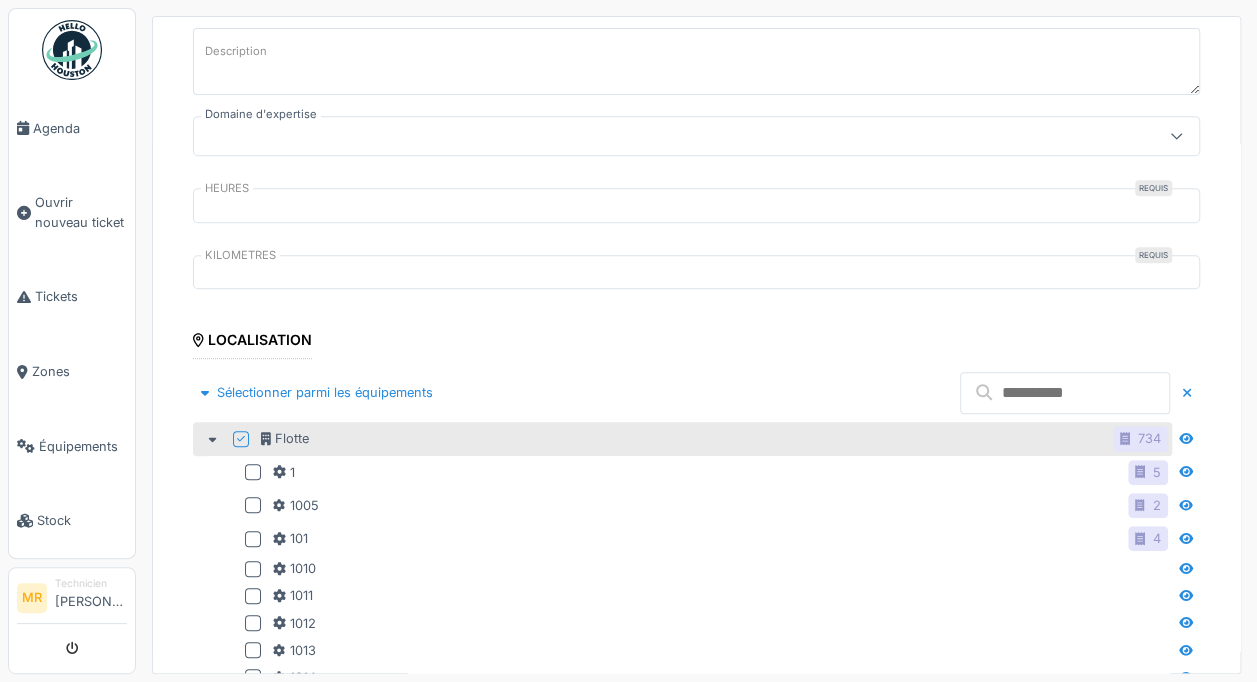 click at bounding box center [1065, 393] 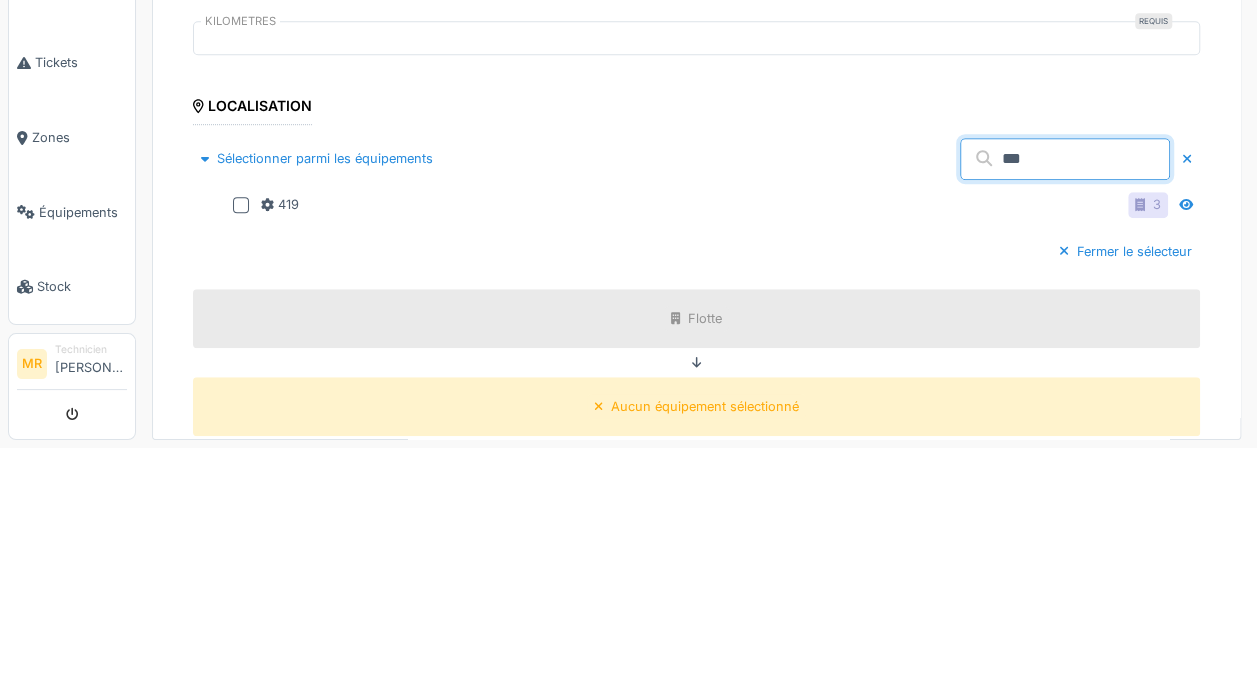 type on "***" 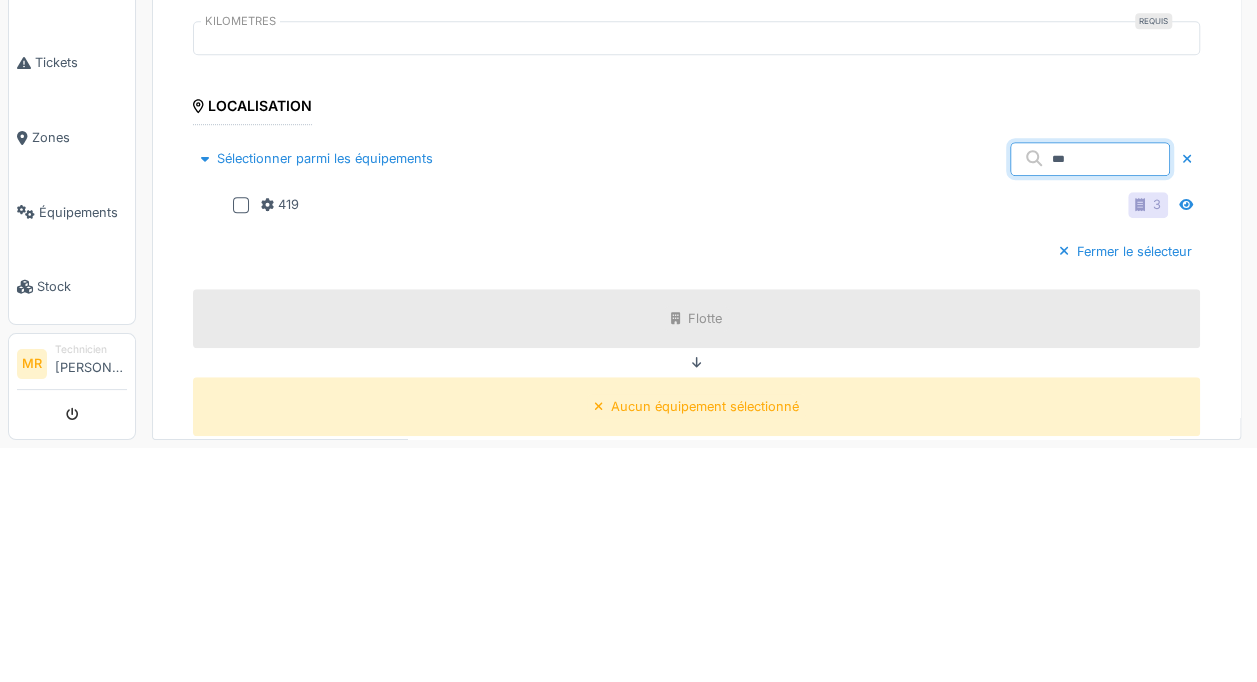 click at bounding box center [241, 439] 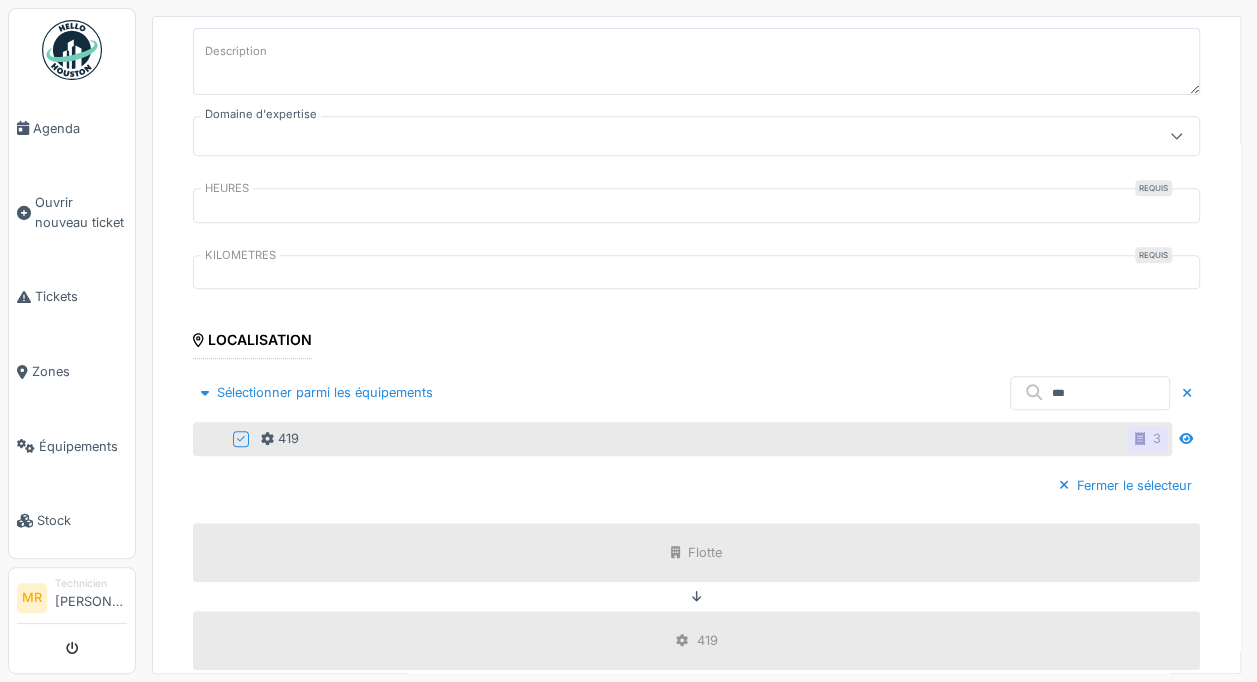 click on "Sélectionner parmi les équipements" at bounding box center [317, 392] 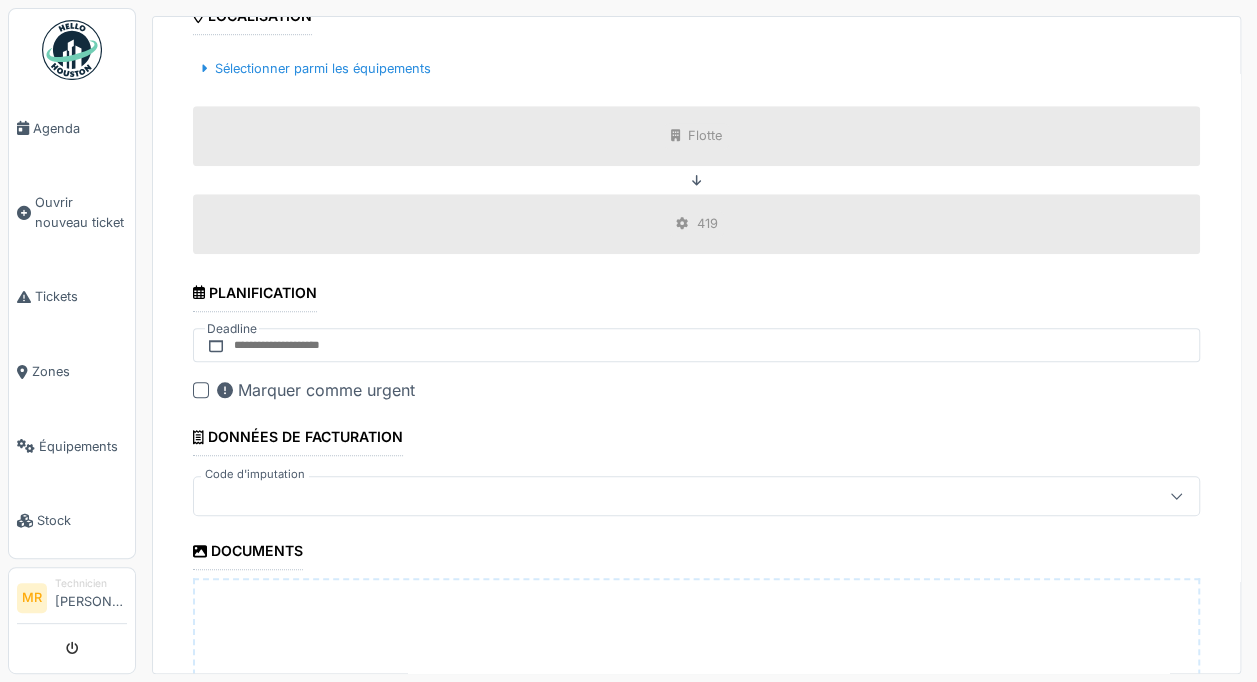 scroll, scrollTop: 713, scrollLeft: 0, axis: vertical 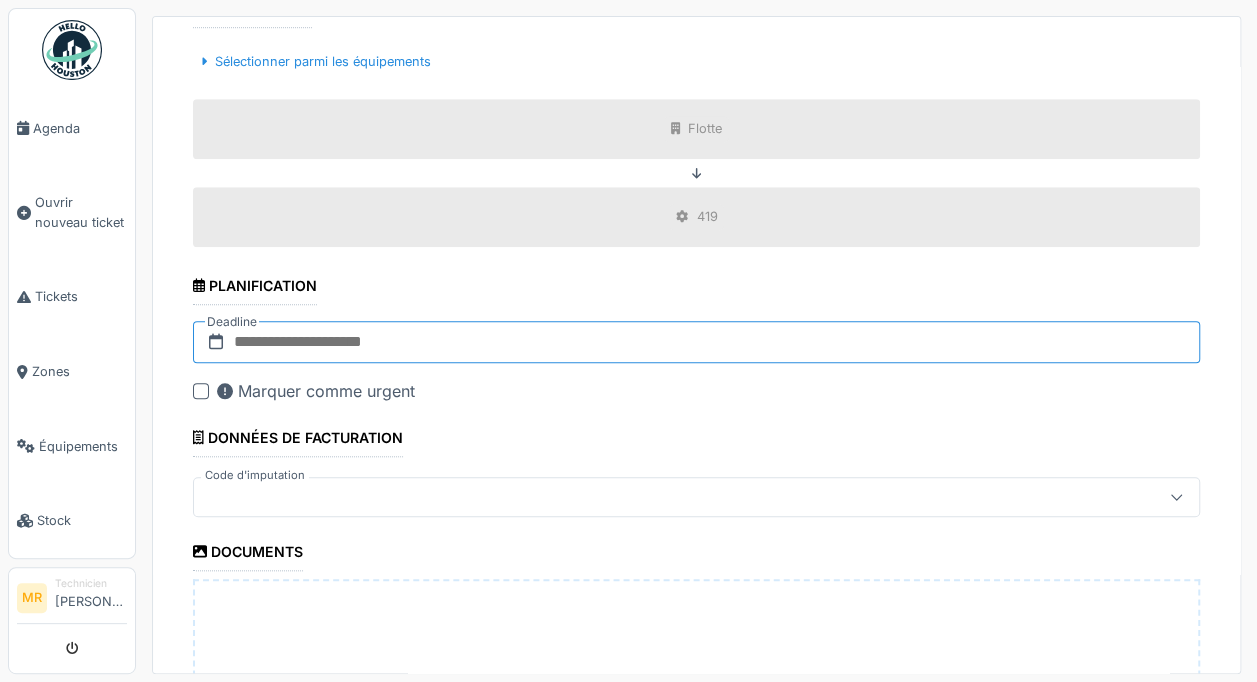 click at bounding box center (696, 342) 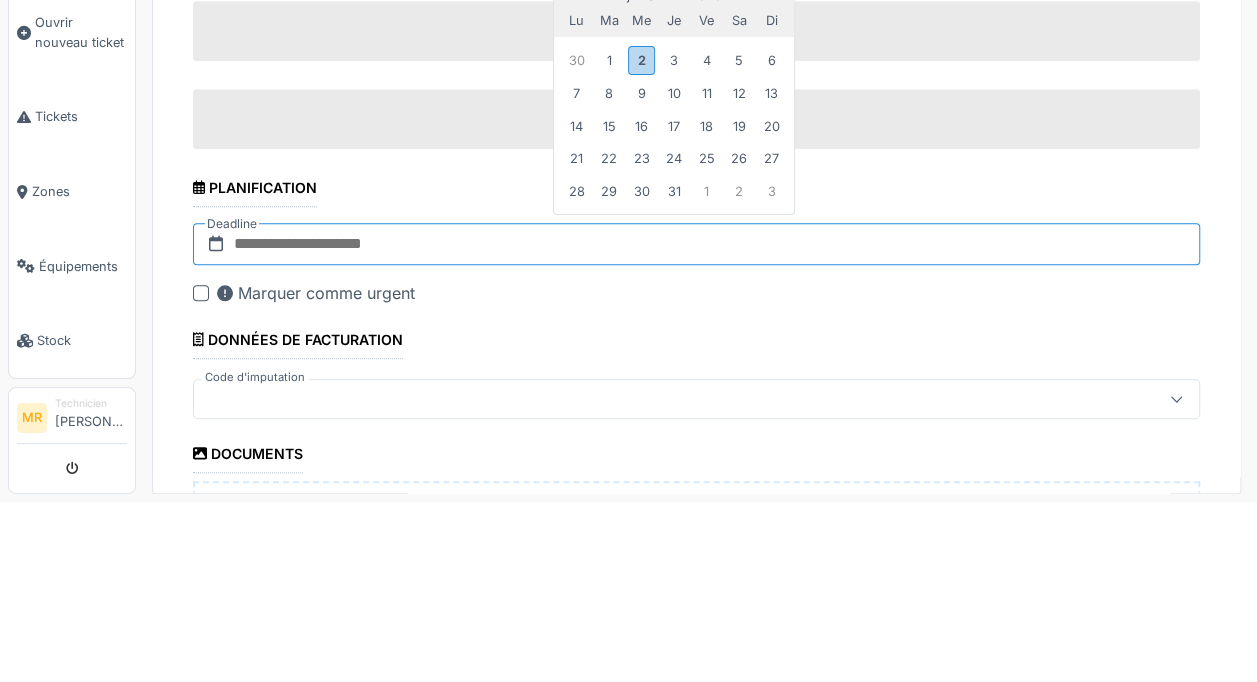 scroll, scrollTop: 630, scrollLeft: 0, axis: vertical 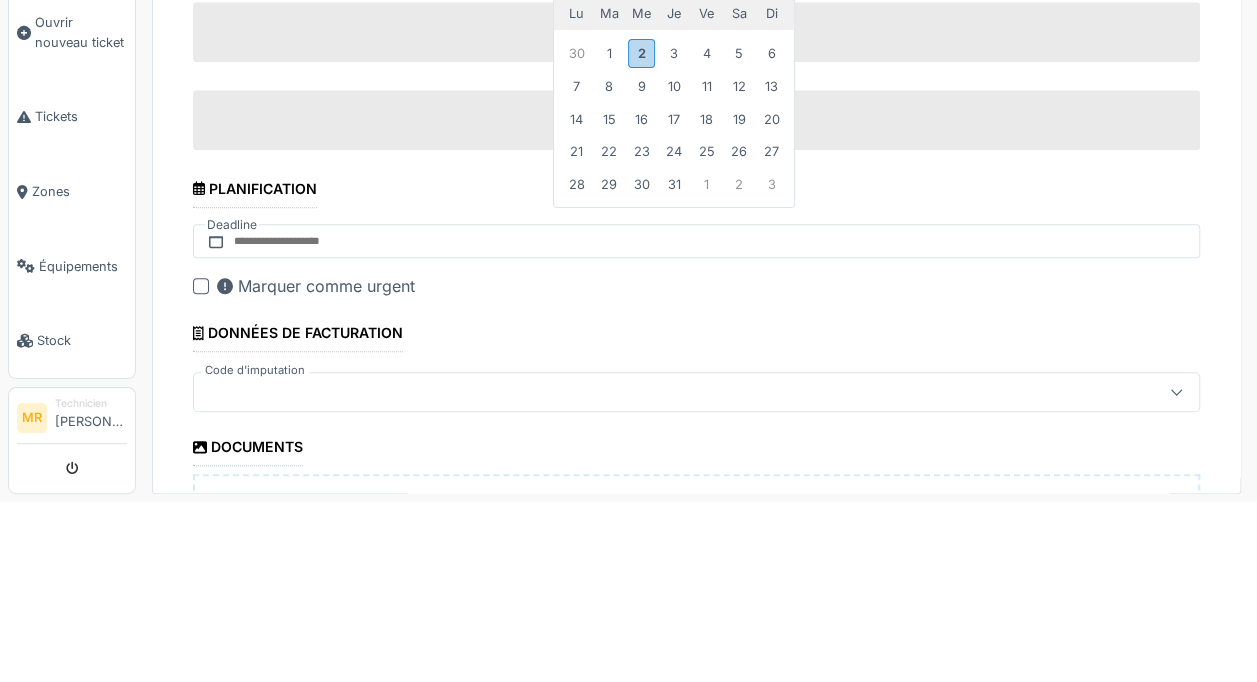 click on "2" at bounding box center (641, 232) 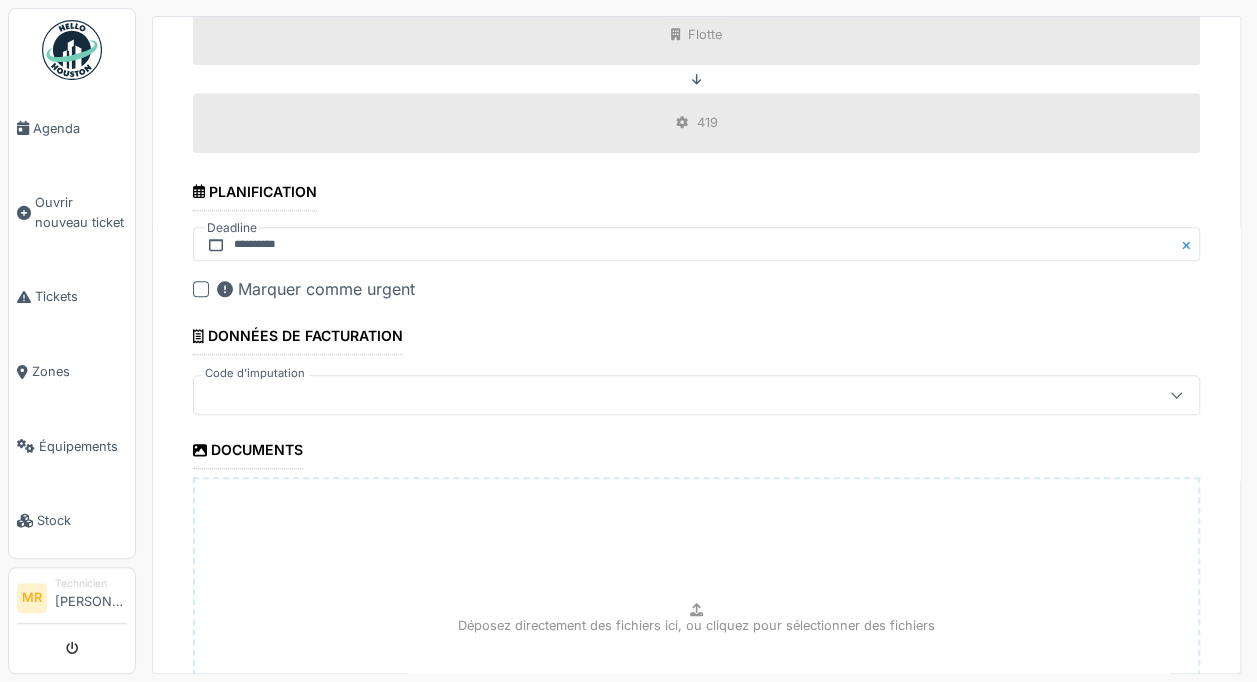 scroll, scrollTop: 810, scrollLeft: 0, axis: vertical 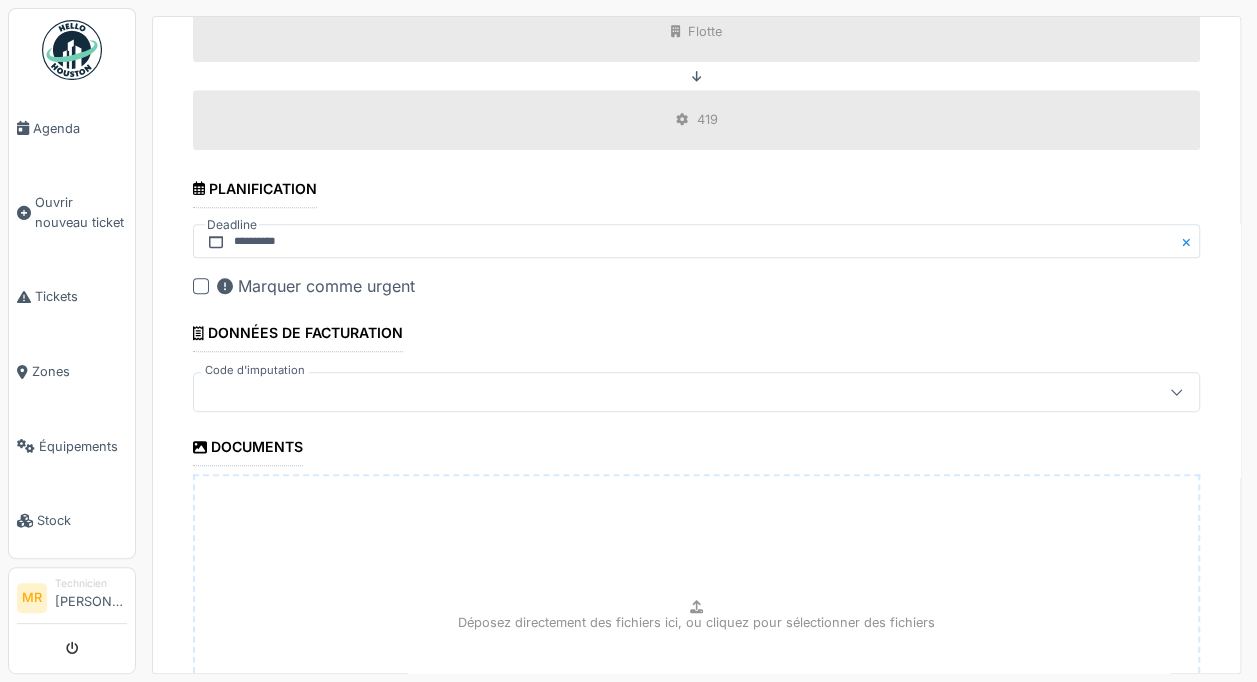 click at bounding box center [646, 392] 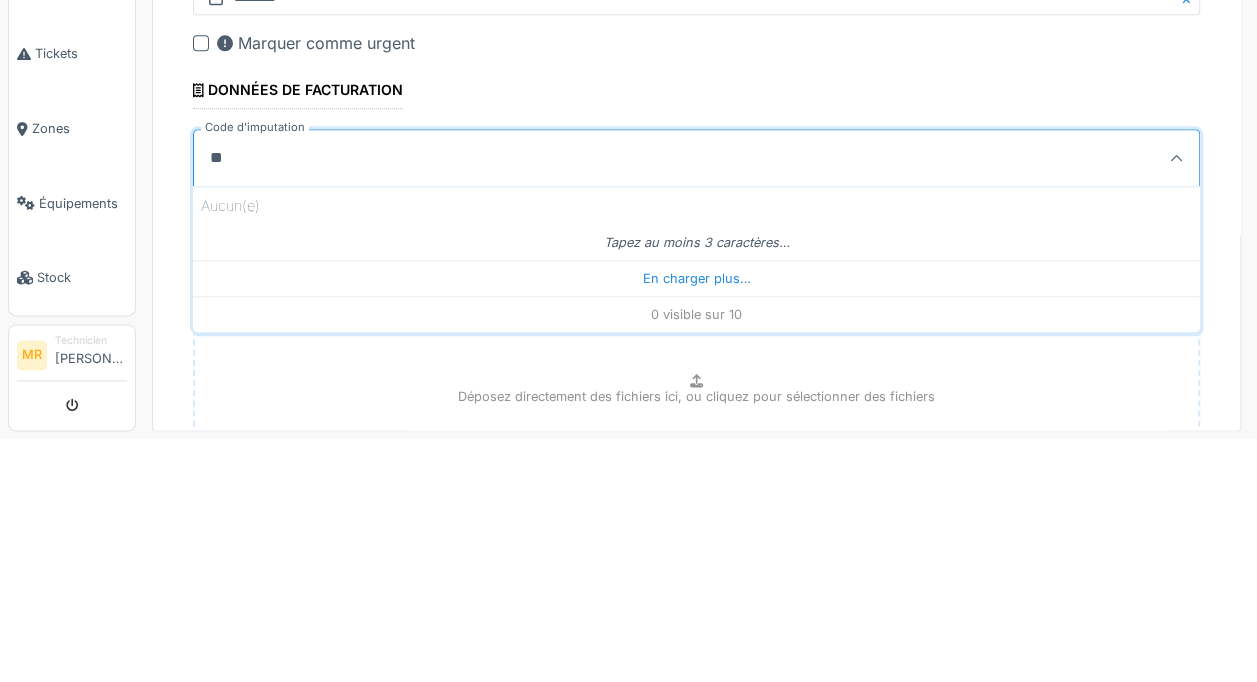 type on "***" 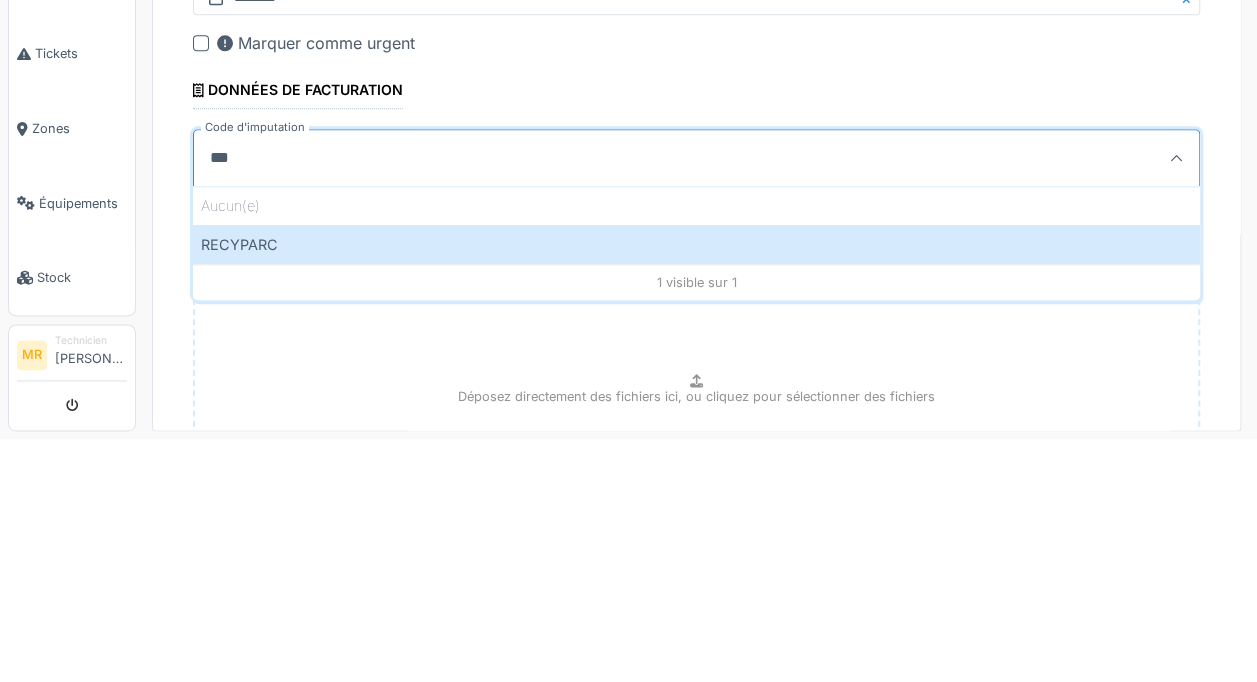 click on "RECYPARC" at bounding box center [696, 487] 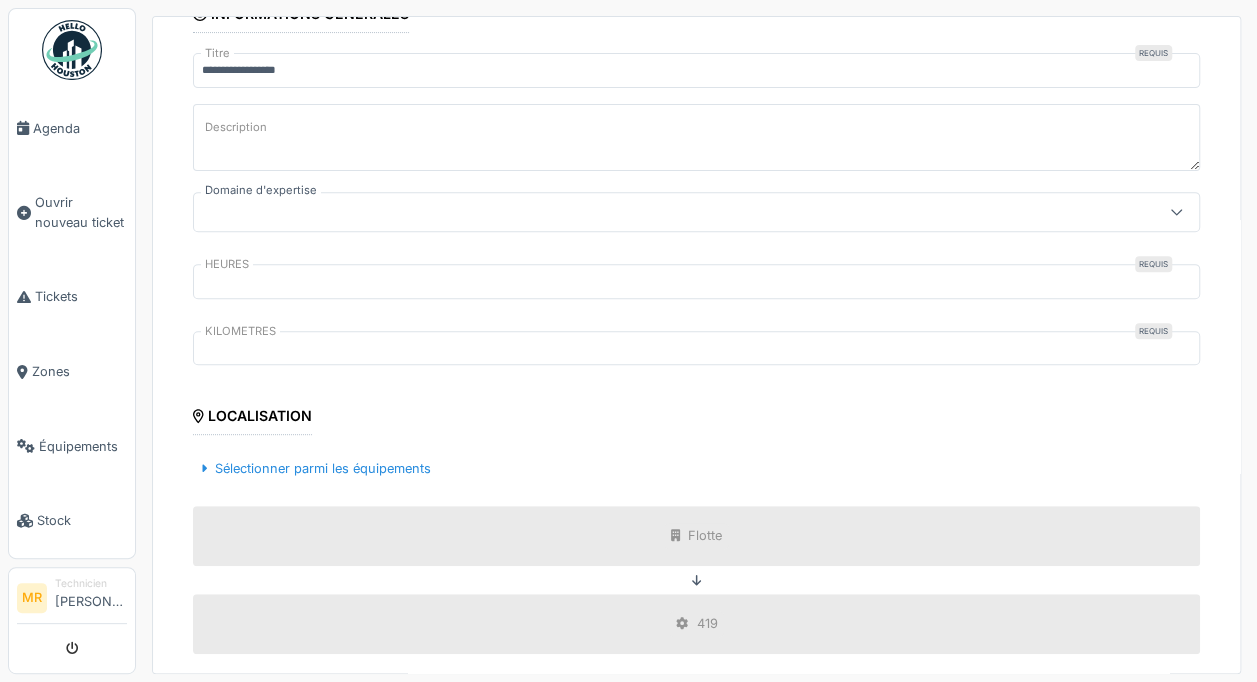 scroll, scrollTop: 306, scrollLeft: 0, axis: vertical 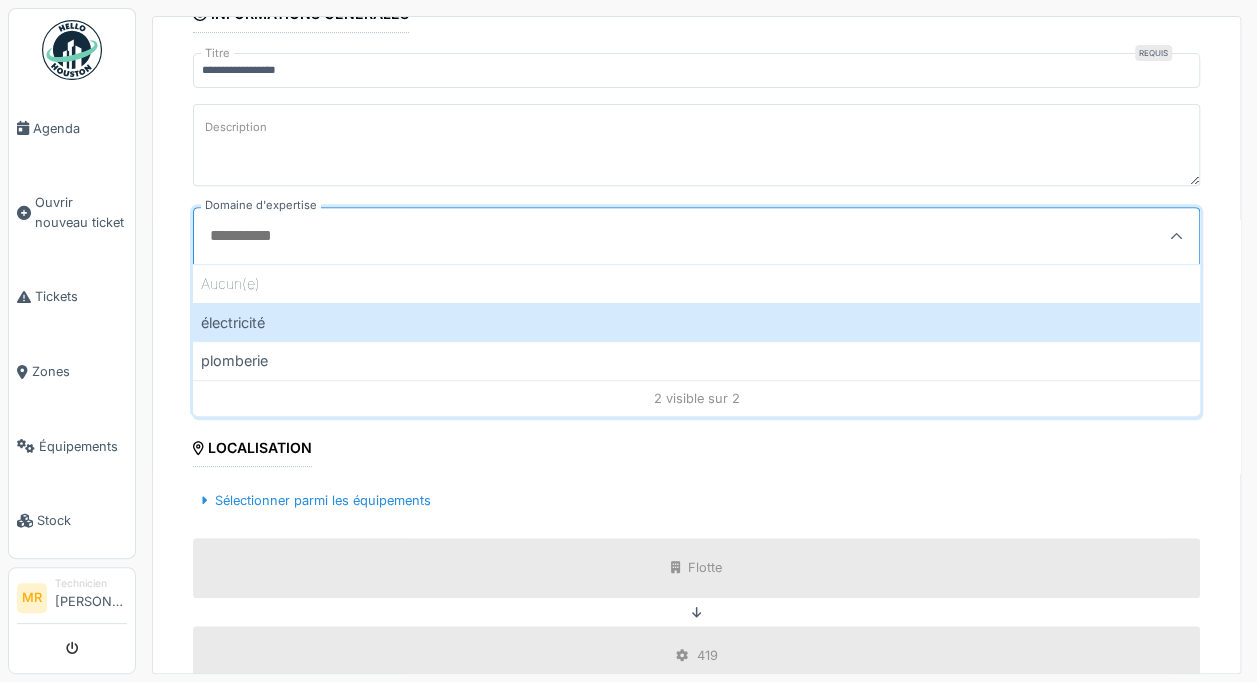 click on "Description" at bounding box center (696, 145) 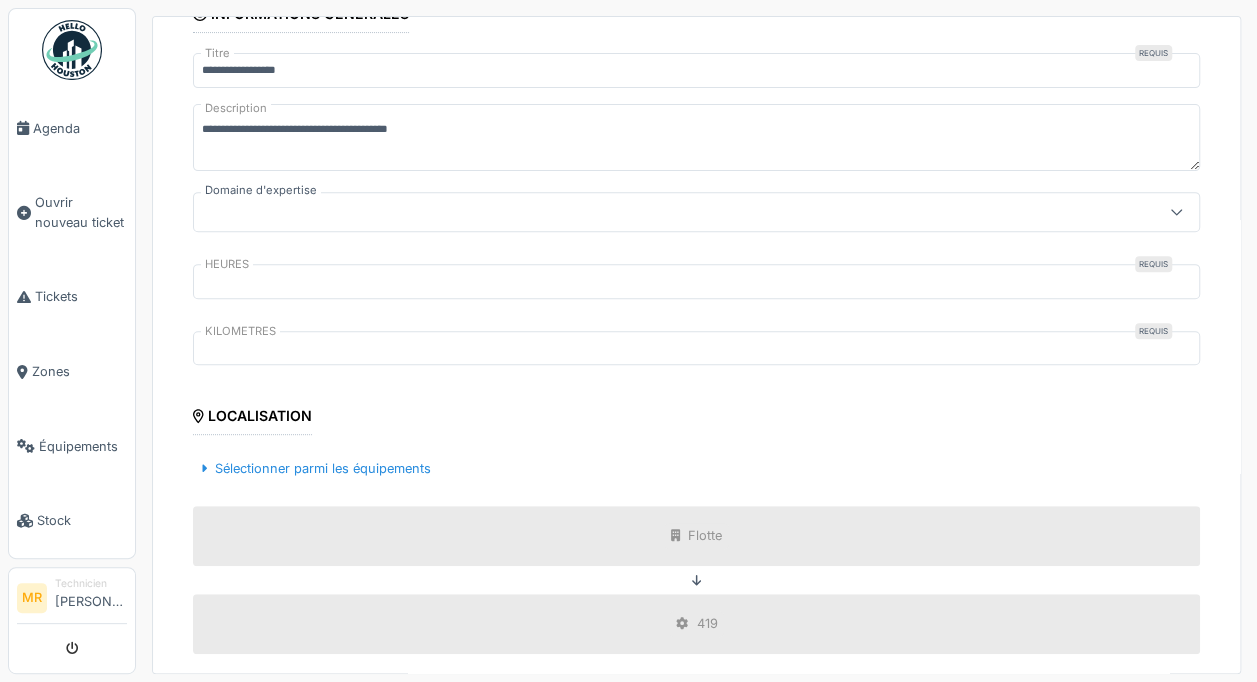 click on "**********" at bounding box center [696, 616] 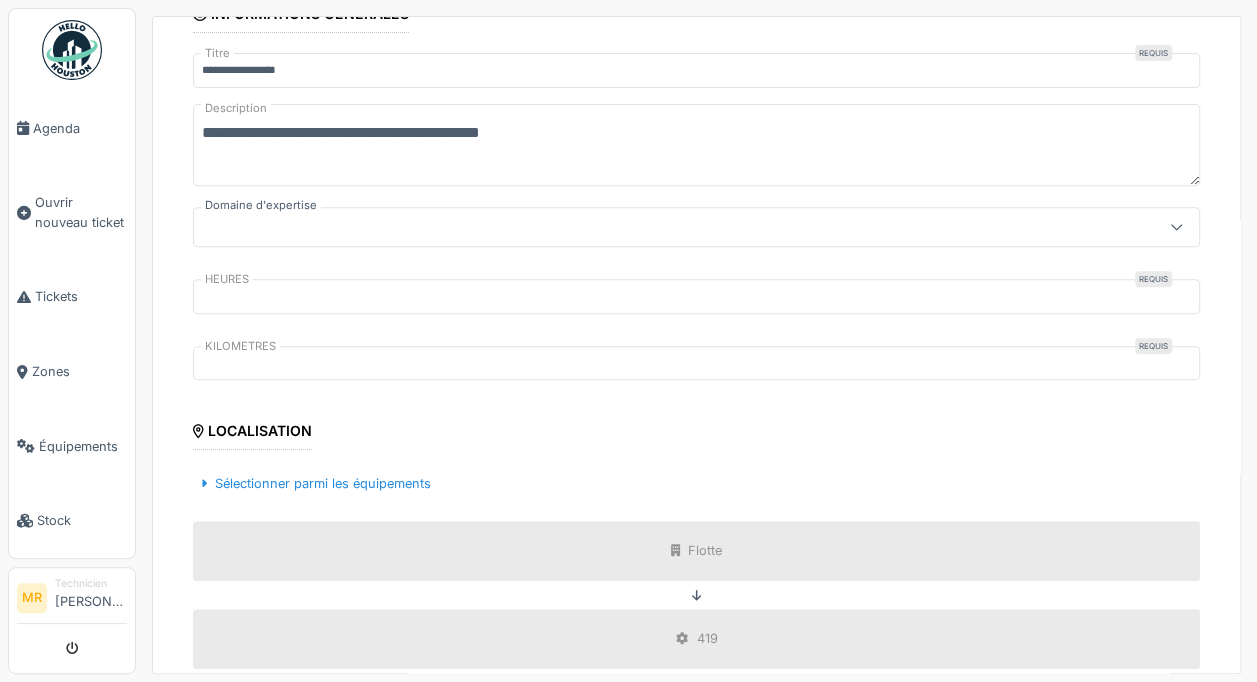 click on "**********" at bounding box center (696, 145) 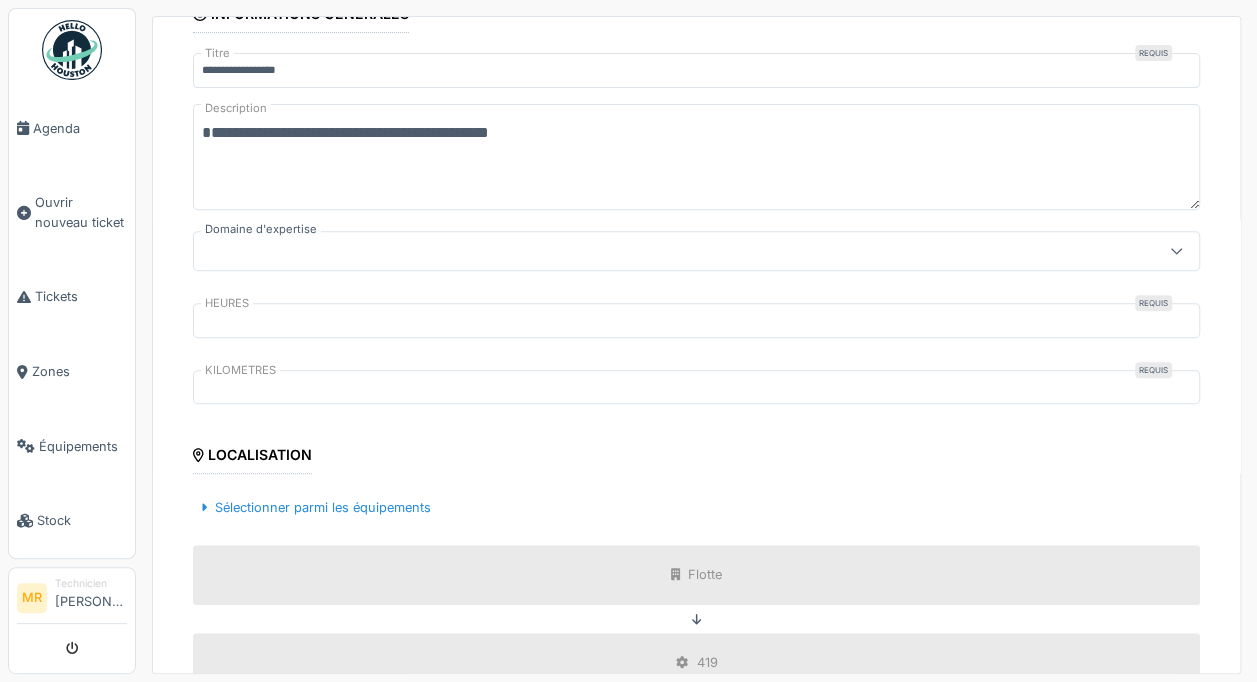 click on "**********" at bounding box center (696, 157) 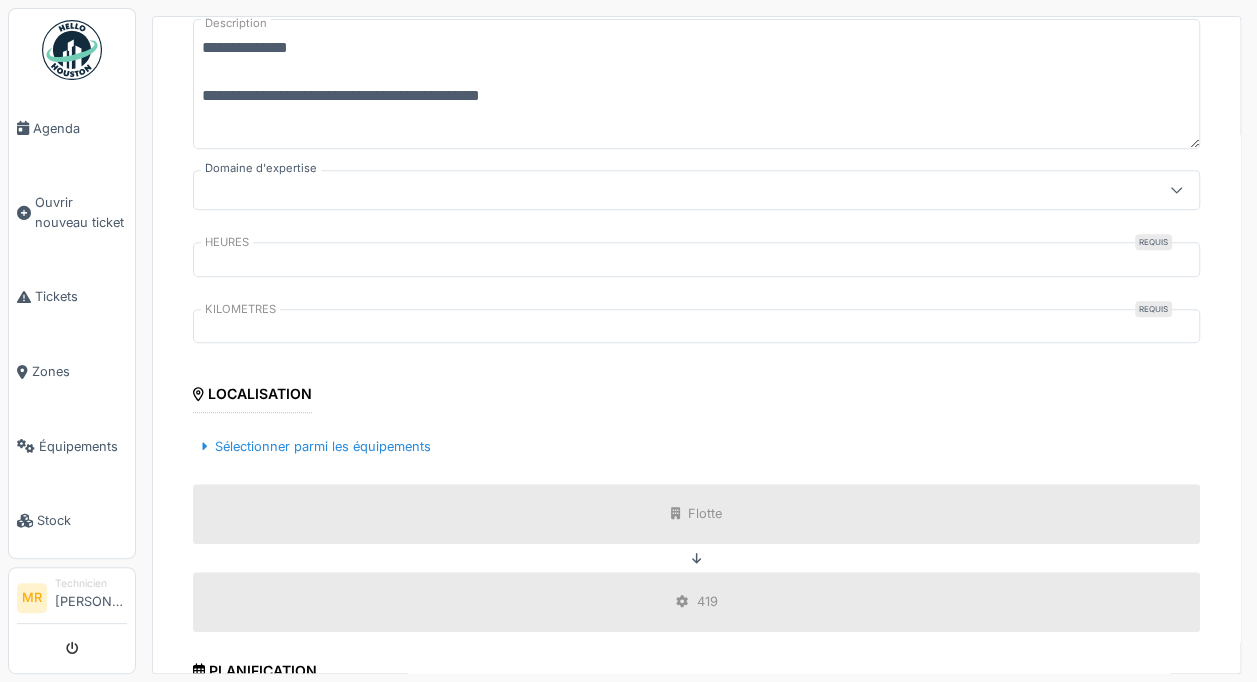 type on "**********" 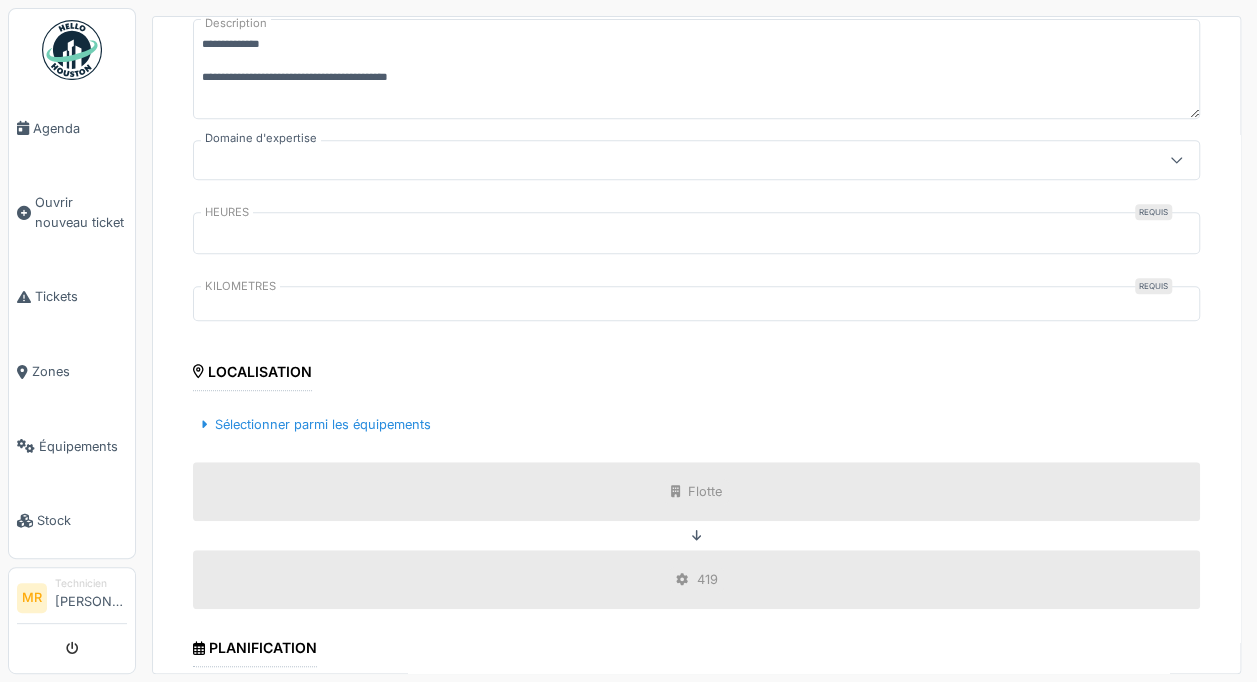 click on "*****" at bounding box center [696, 233] 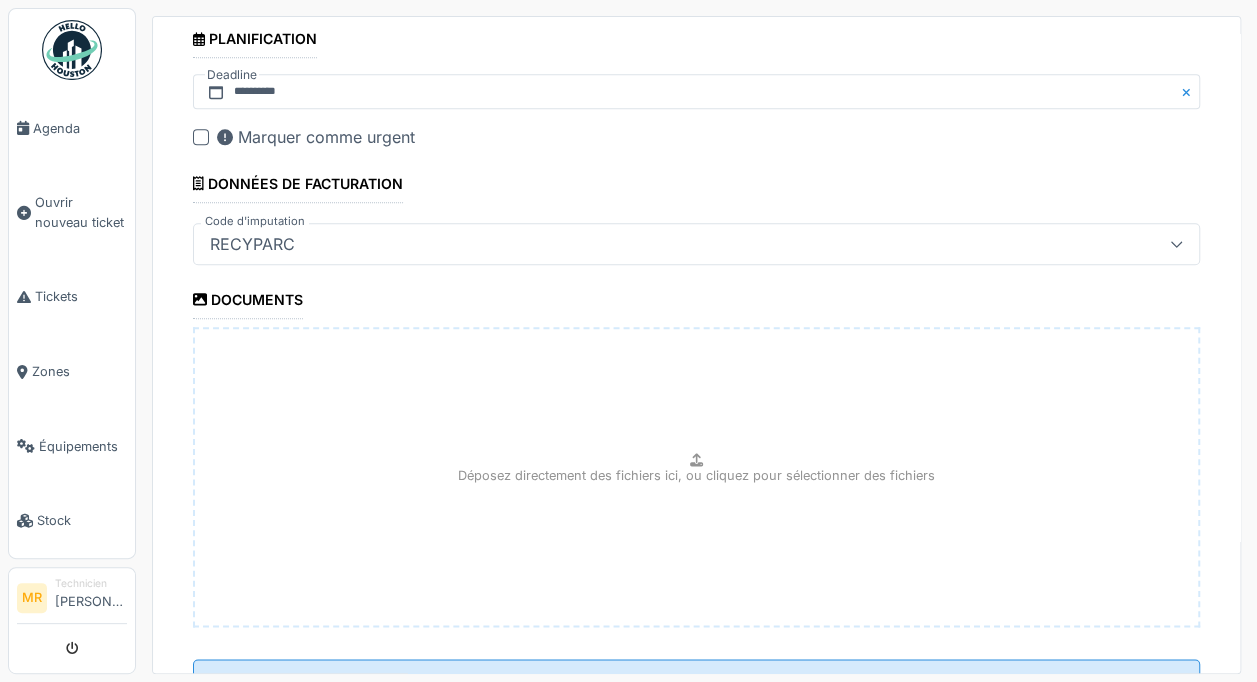 scroll, scrollTop: 1080, scrollLeft: 0, axis: vertical 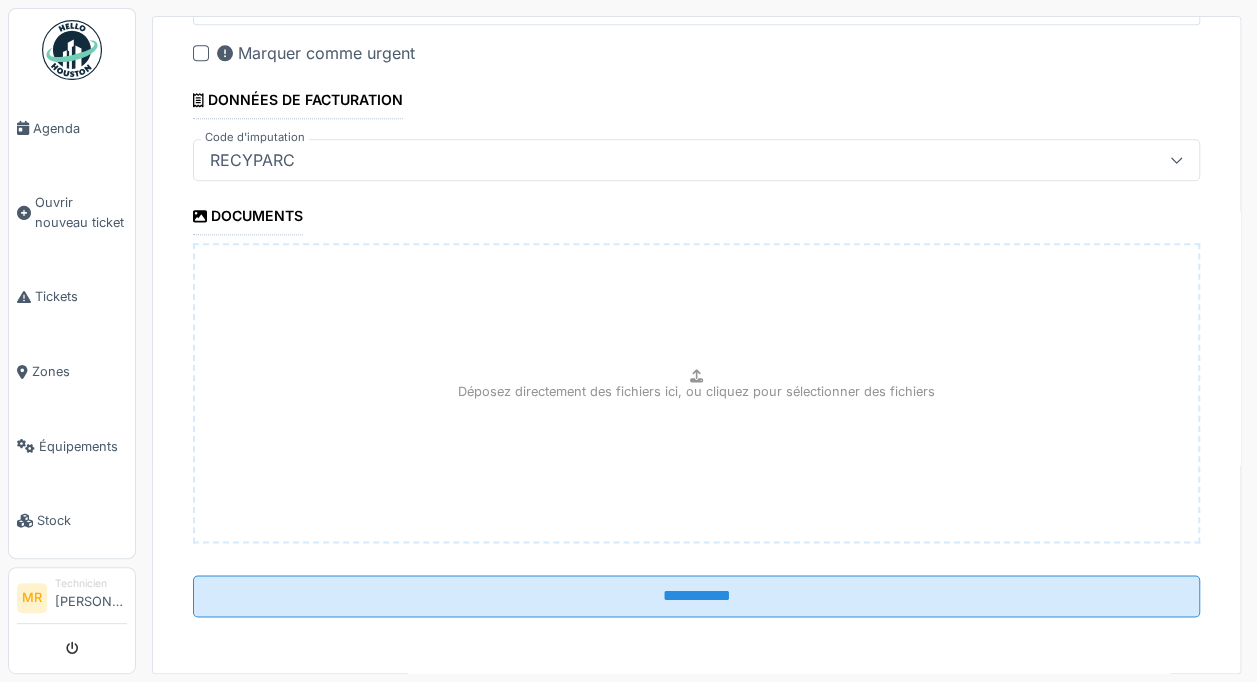 click on "**********" at bounding box center (696, 596) 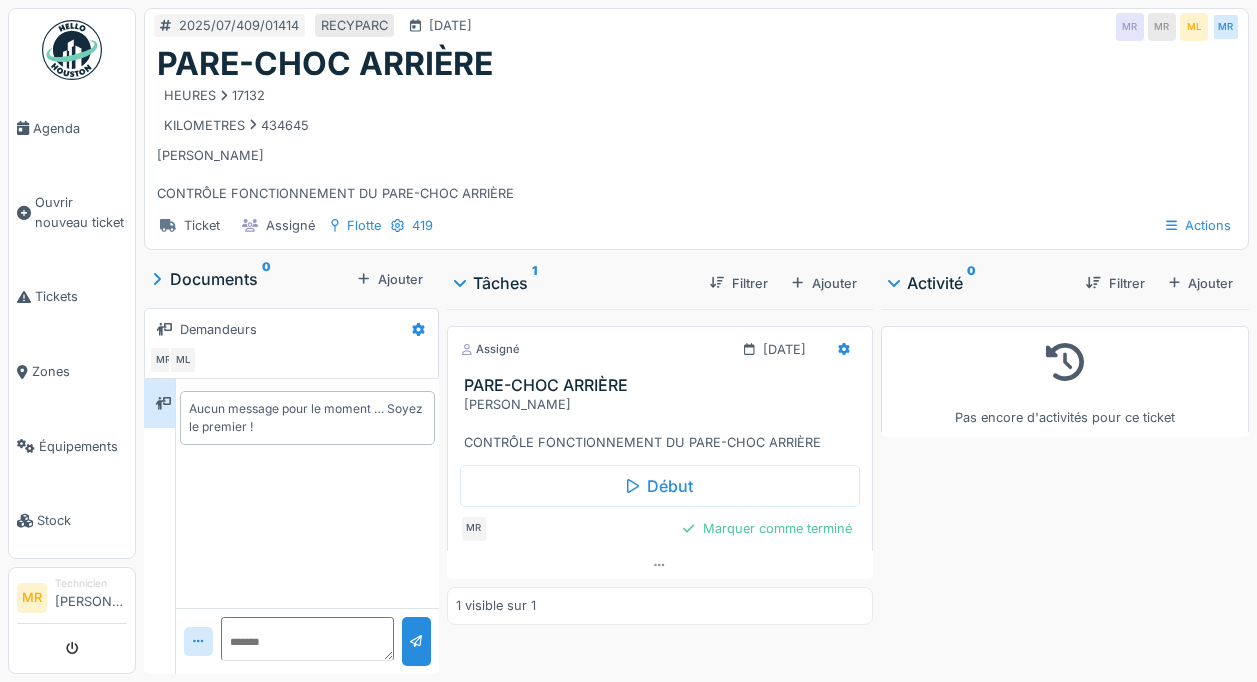 scroll, scrollTop: 0, scrollLeft: 0, axis: both 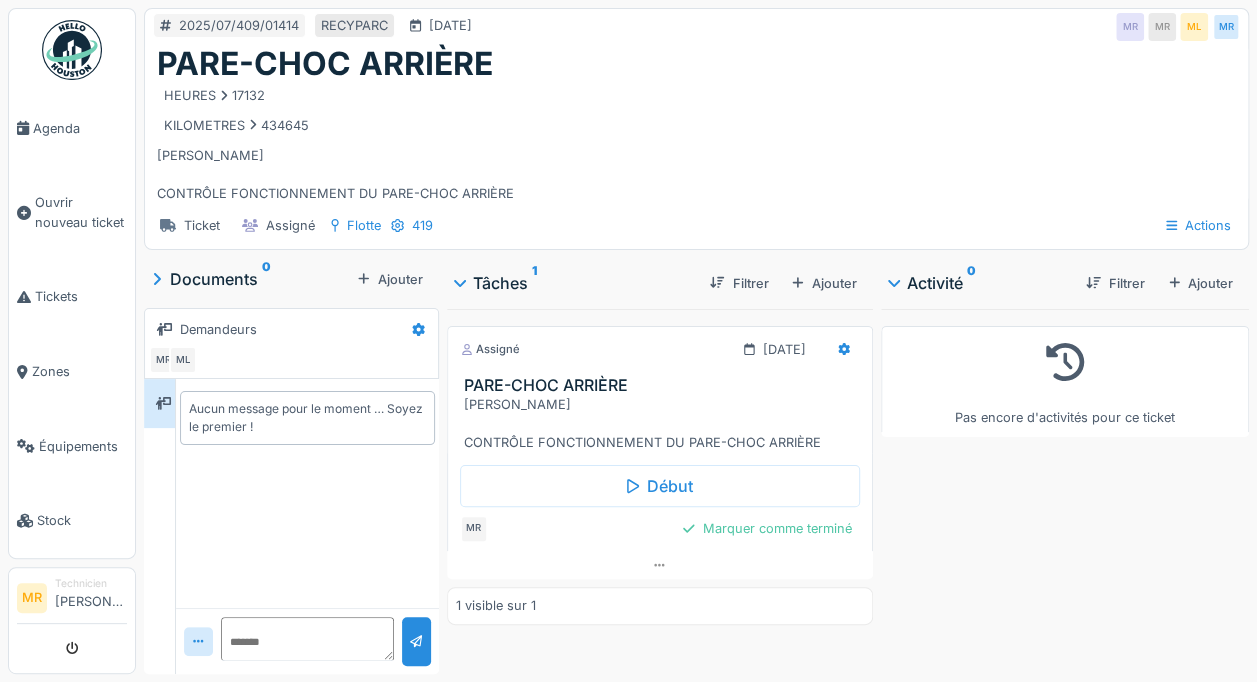 click on "Début" at bounding box center (660, 486) 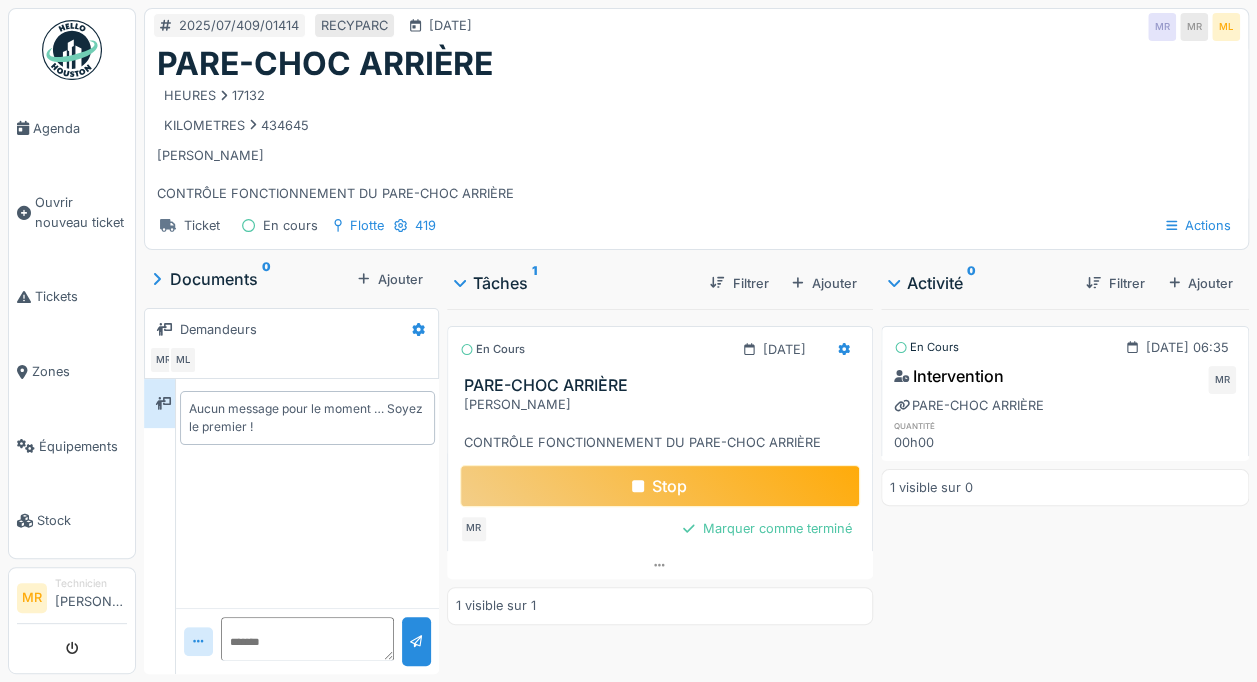 click on "Stop" at bounding box center (660, 486) 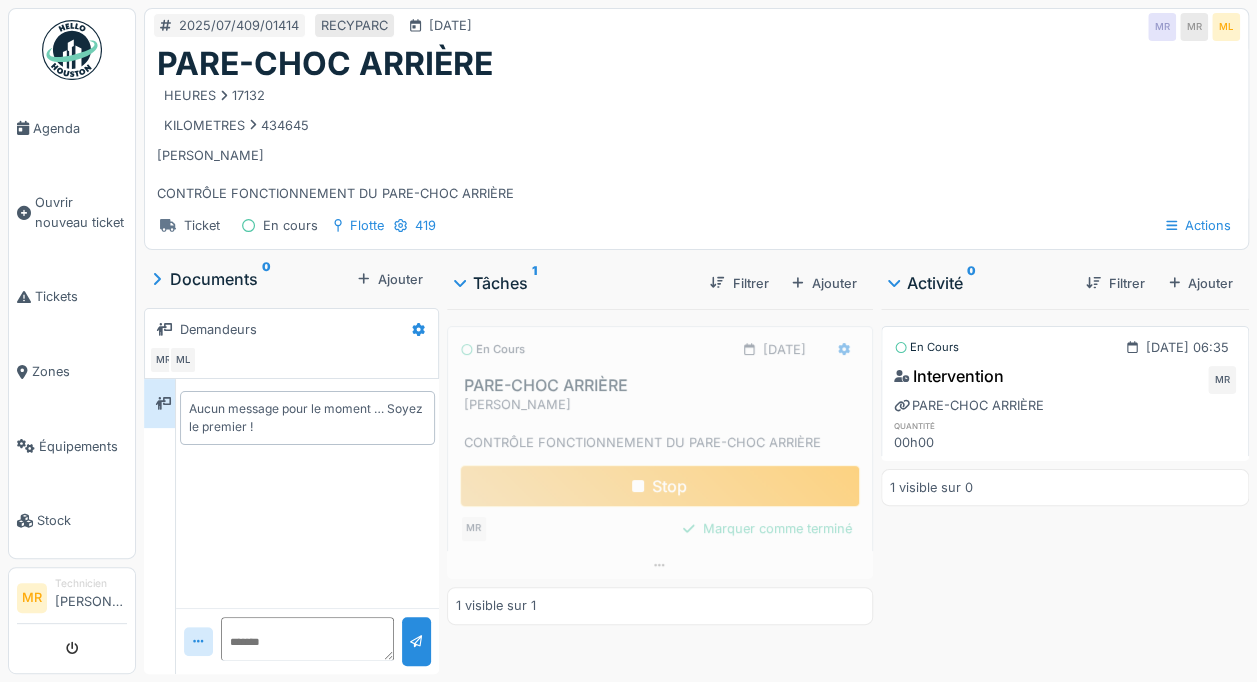 click on "KILOMETRES     434645" at bounding box center [696, 125] 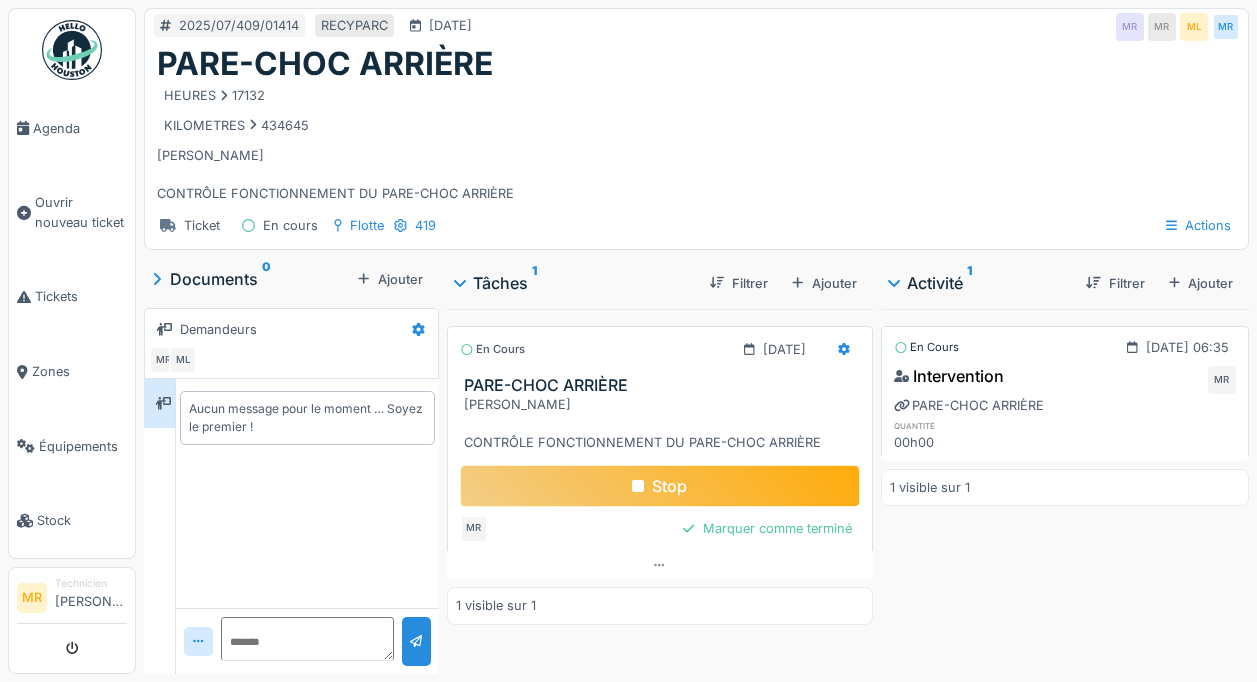 scroll, scrollTop: 0, scrollLeft: 0, axis: both 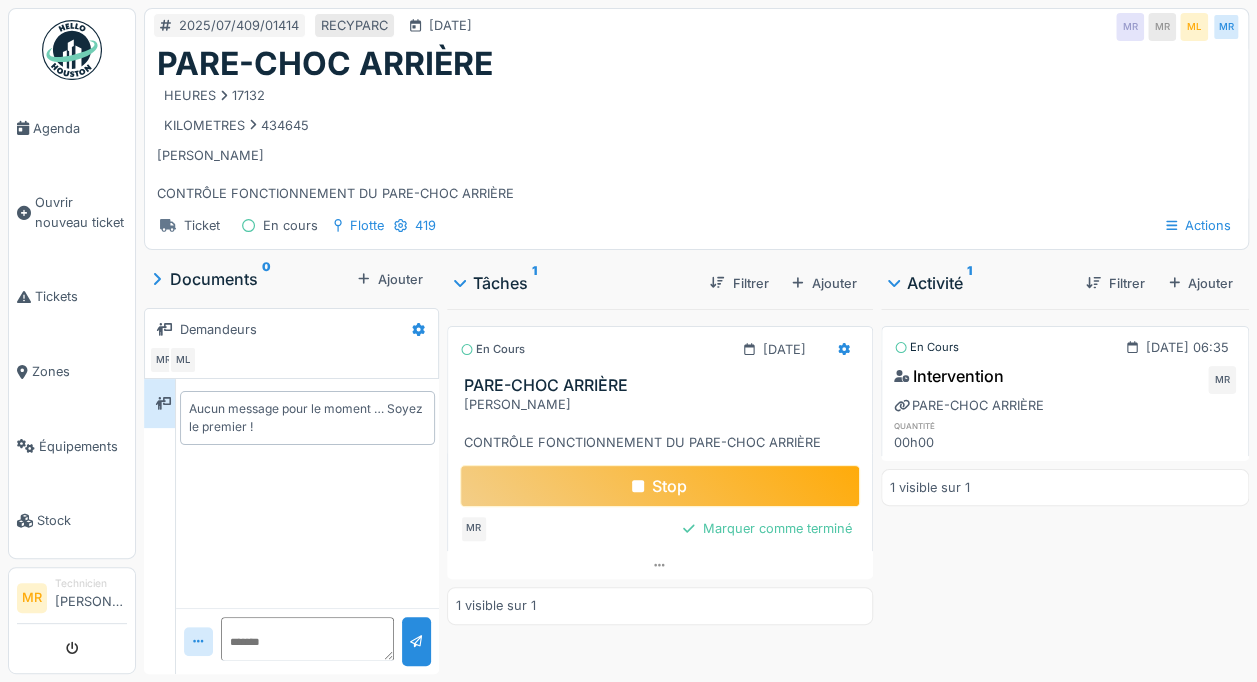click on "Stop" at bounding box center [660, 486] 